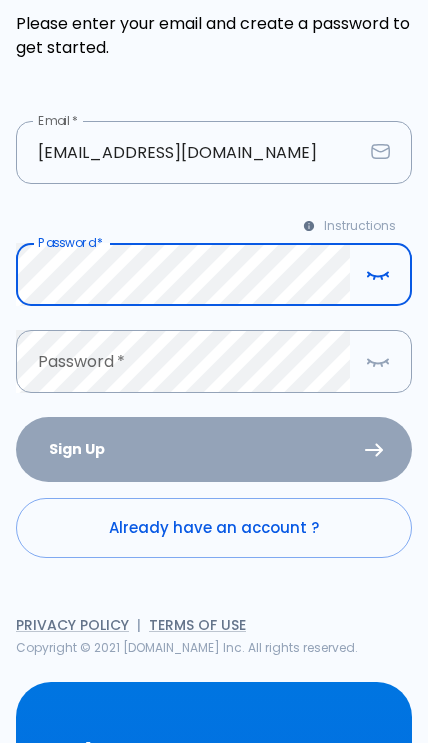 scroll, scrollTop: 174, scrollLeft: 0, axis: vertical 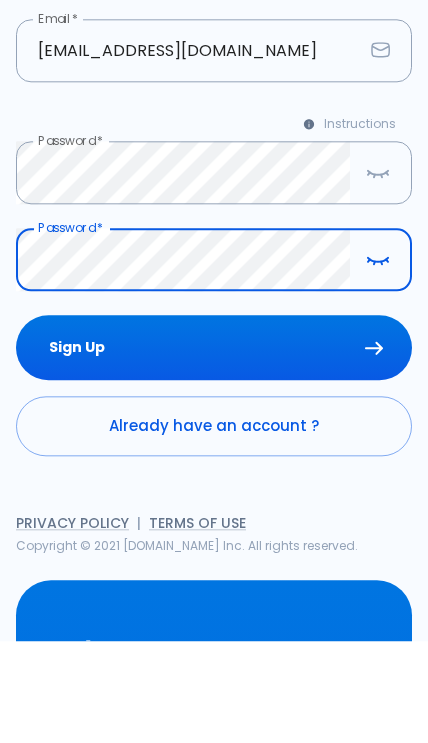 click on "Sign Up" at bounding box center [214, 449] 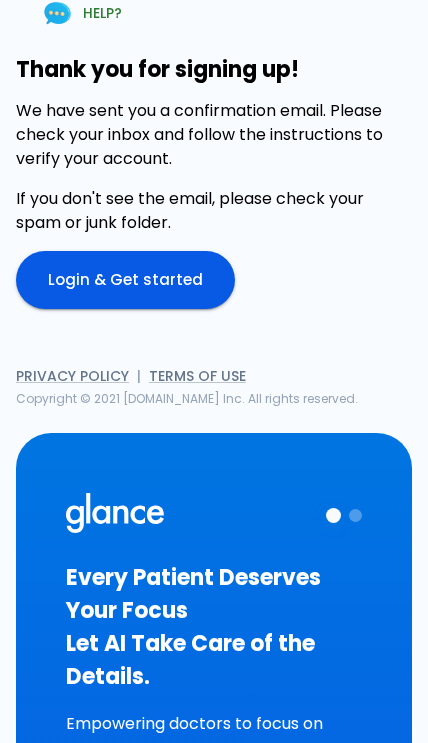 scroll, scrollTop: 0, scrollLeft: 0, axis: both 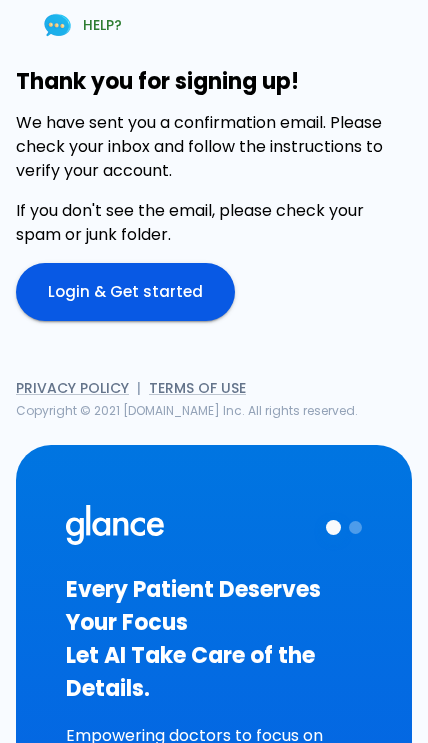 click on "Login & Get started" at bounding box center [125, 292] 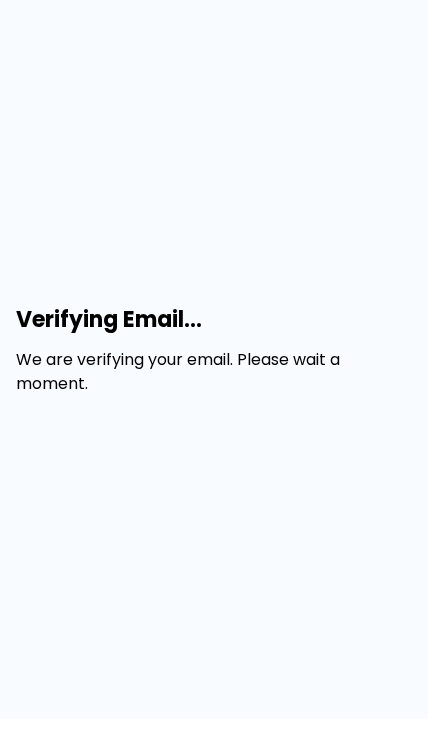 scroll, scrollTop: 0, scrollLeft: 0, axis: both 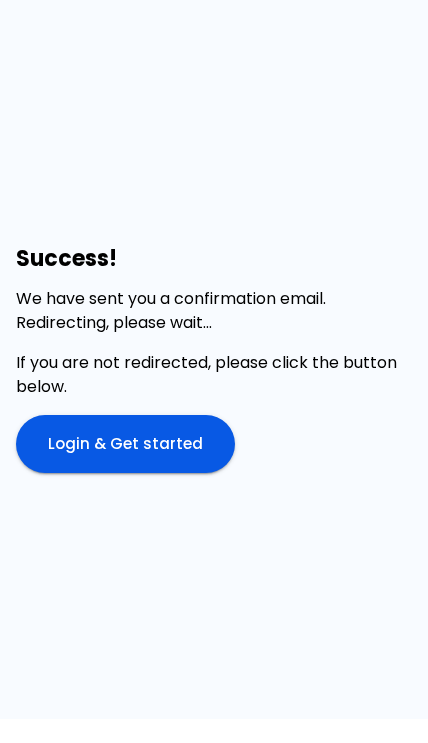 click on "Login & Get started" at bounding box center [125, 444] 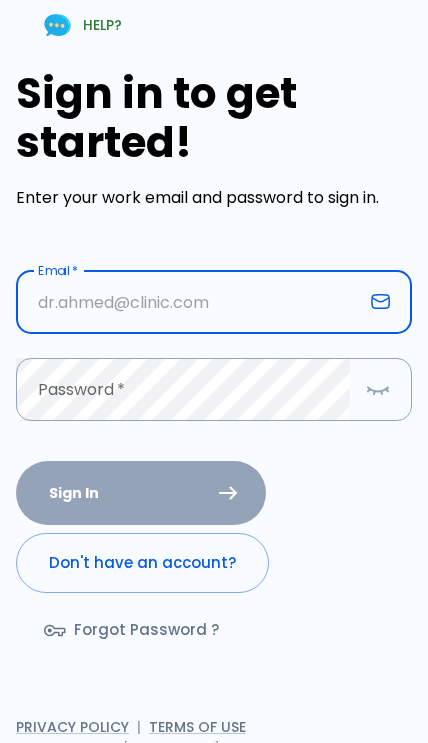 scroll, scrollTop: 0, scrollLeft: 0, axis: both 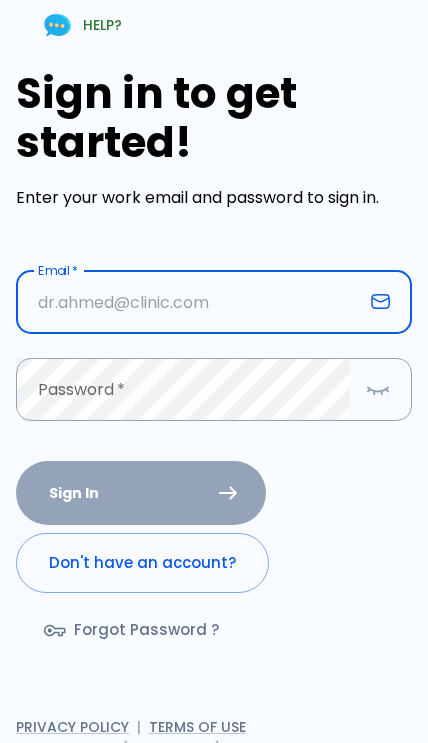 click at bounding box center [189, 302] 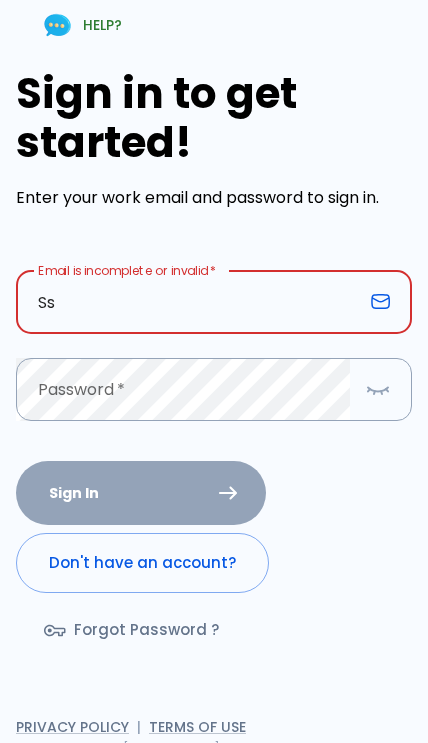 type on "ssssfa@gmail.com" 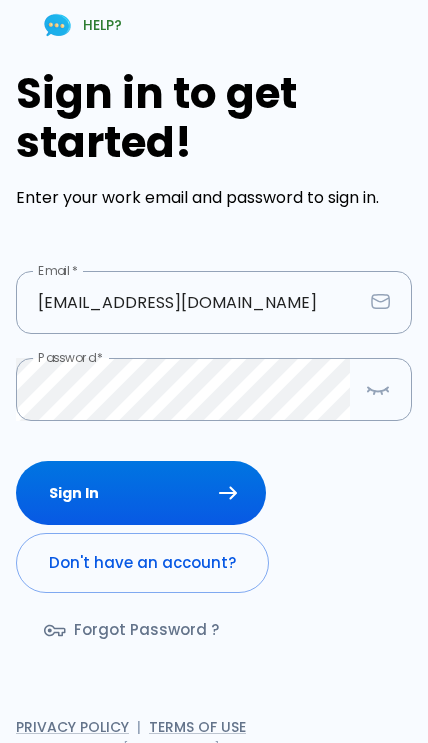 click on "Sign In" at bounding box center [141, 493] 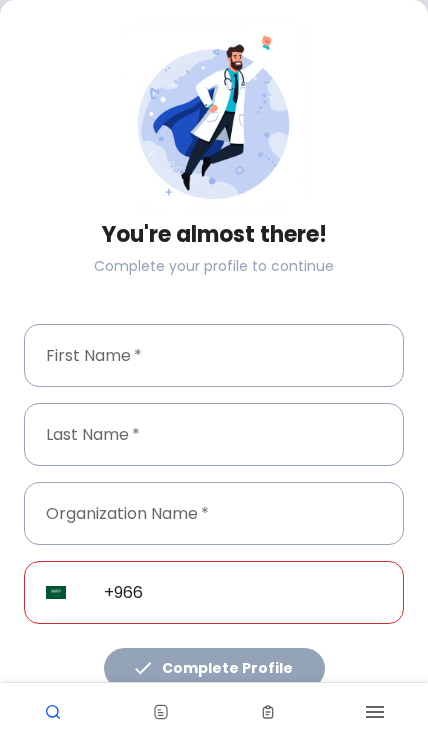 click at bounding box center [214, 355] 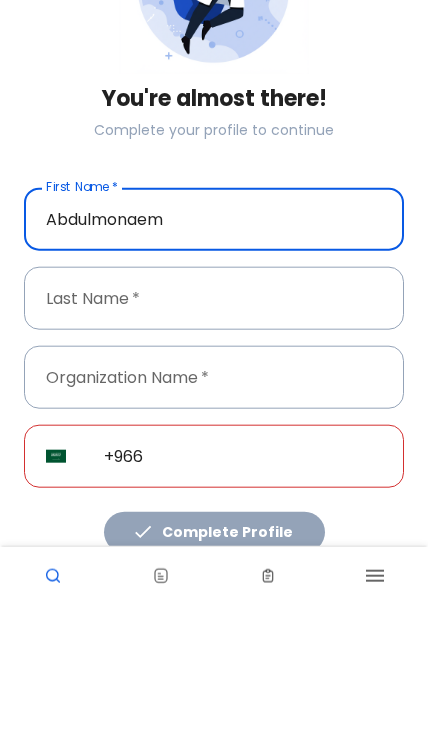 type on "Abdulmonaem" 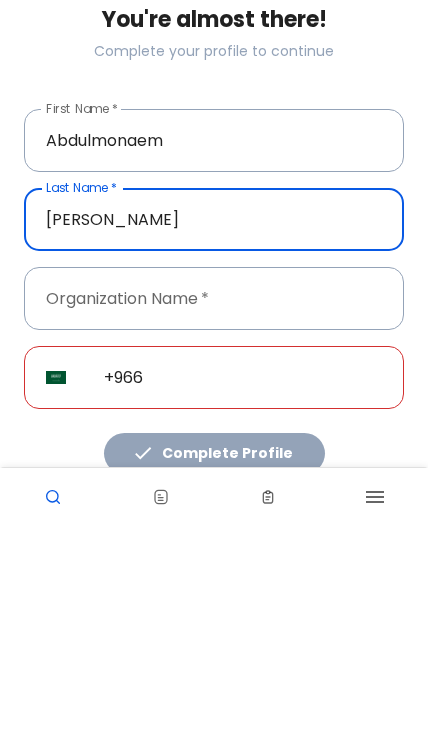 type on "Almobarak" 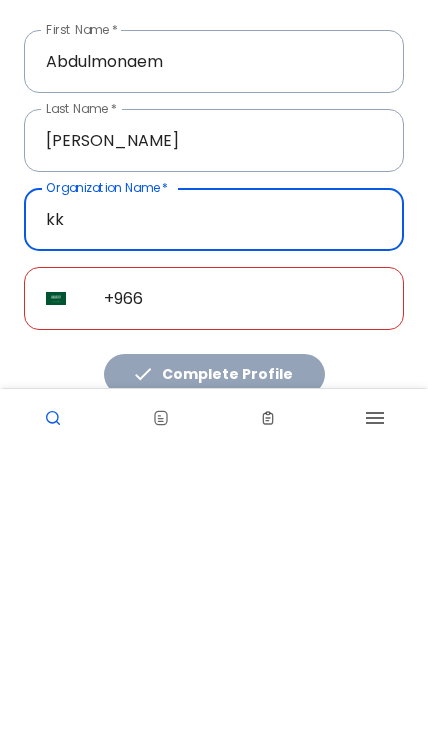 type on "k" 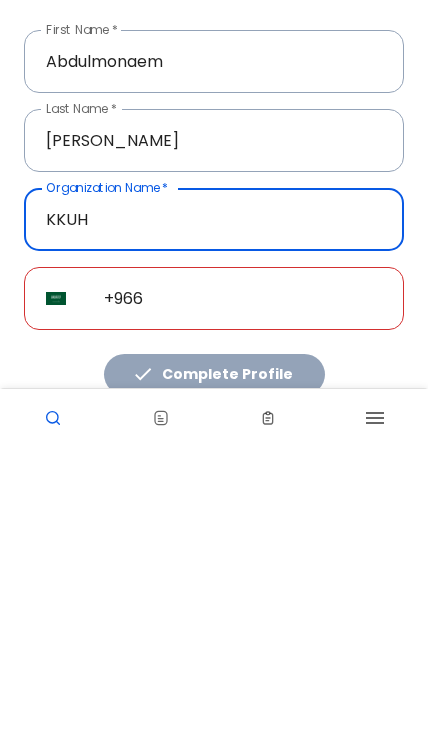 type on "KKUH" 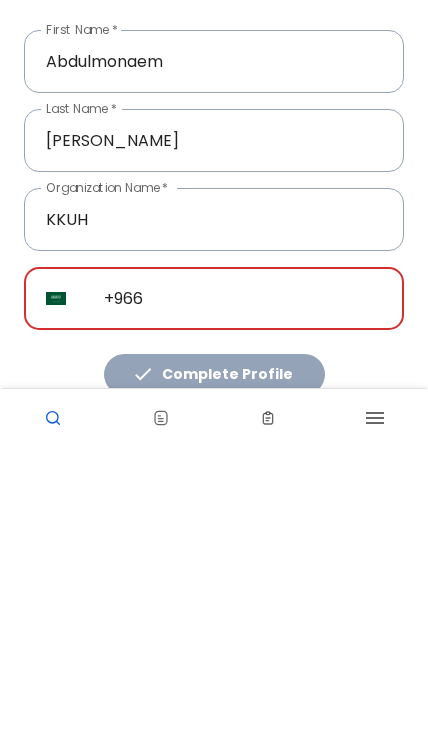 scroll, scrollTop: 89, scrollLeft: 0, axis: vertical 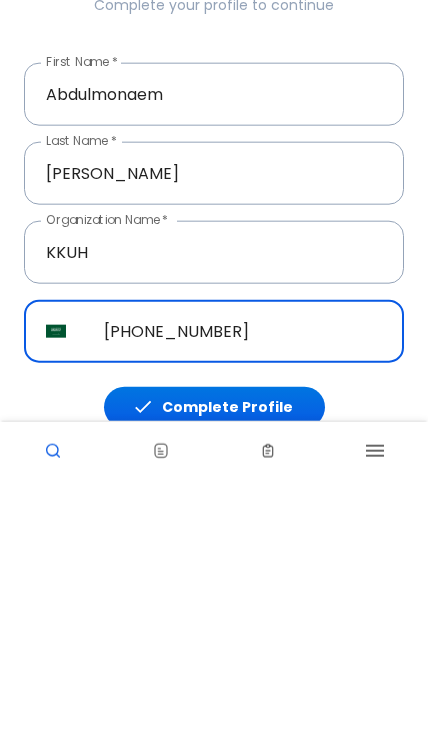 type on "+966 50 082 0182" 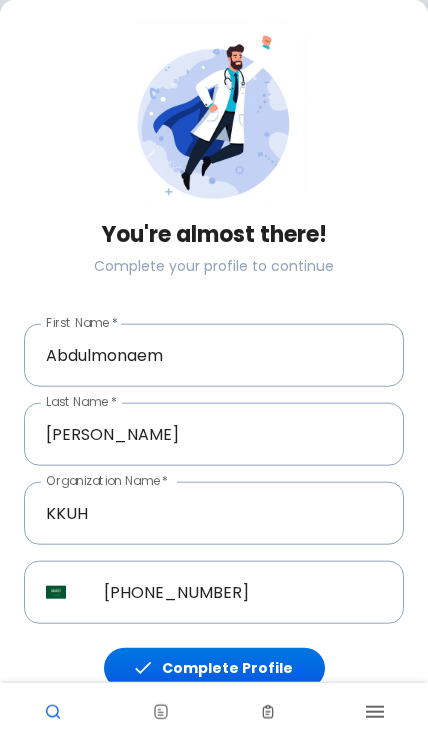 click on "Complete Profile" at bounding box center (214, 668) 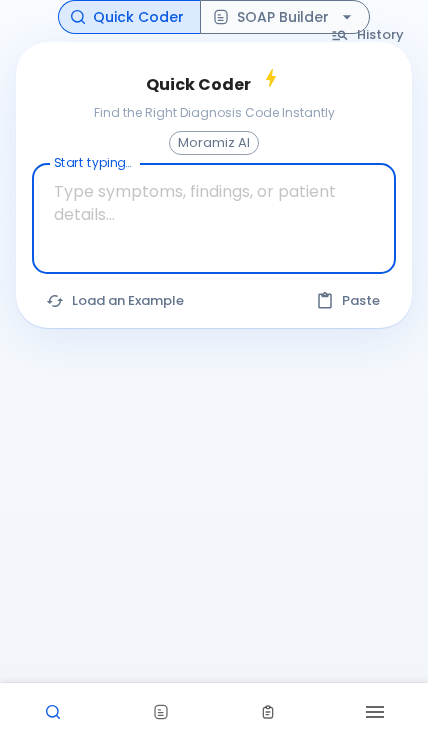 scroll, scrollTop: 0, scrollLeft: 0, axis: both 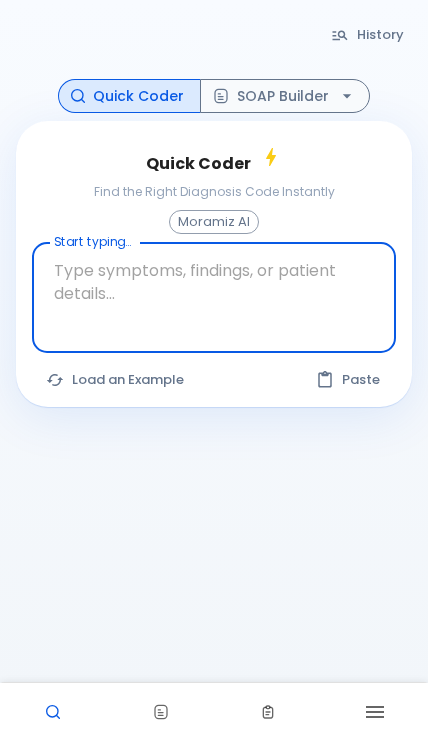 click on "Load an Example" at bounding box center [116, 380] 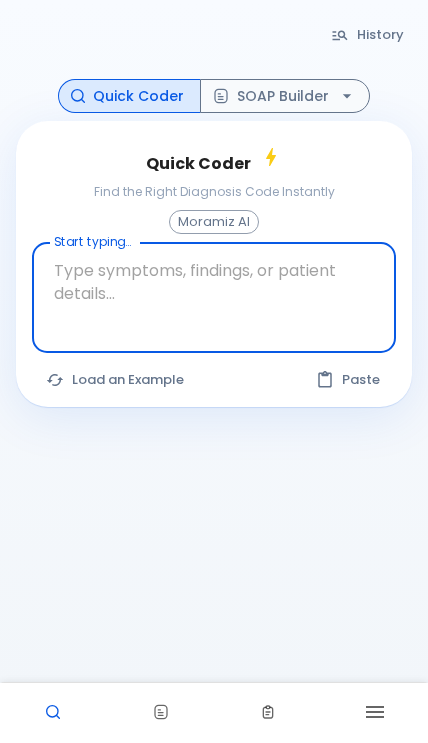 type on "62M, HTN, acute tearing chest pain to back, BP 170/95, asymmetric pulses, CT angiogram shows type B aortic dissection, was on lisinopril, started IV labetalol—diagnosed aortic dissection" 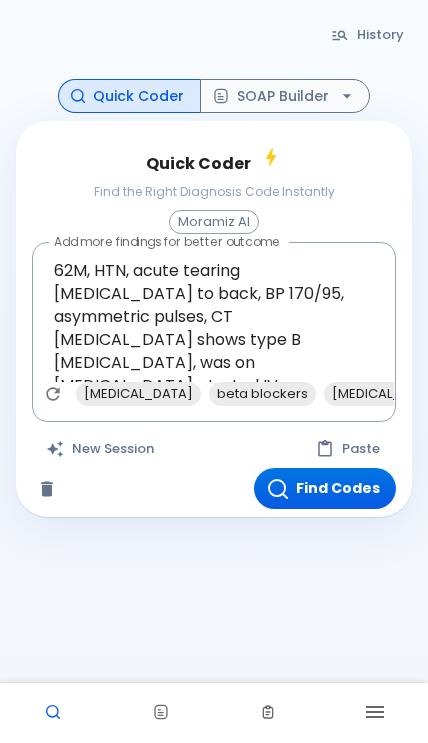 click on "Find Codes" at bounding box center (325, 488) 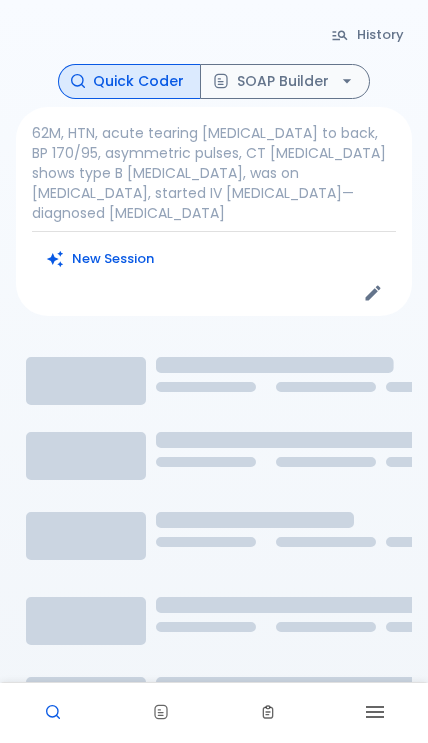 click on "SOAP Builder" at bounding box center (285, 81) 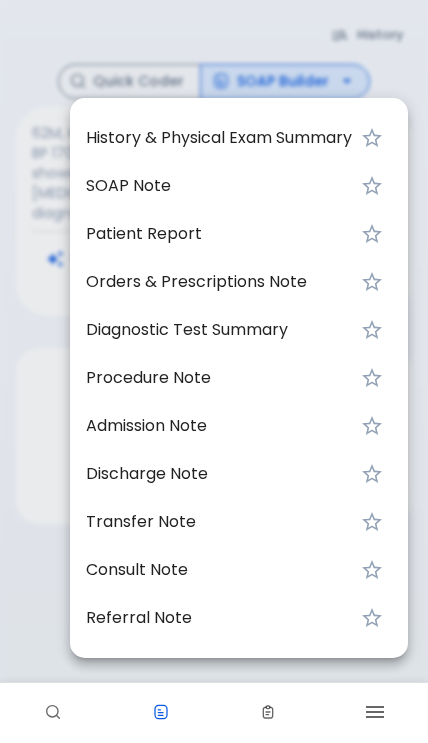 click on "History & Physical Exam Summary" at bounding box center (219, 138) 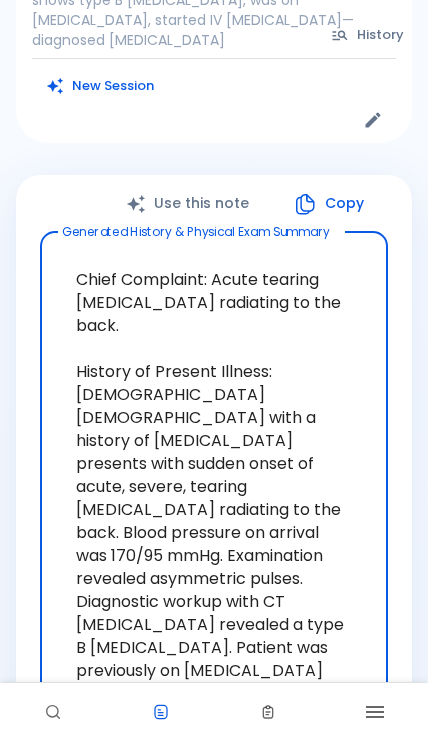 scroll, scrollTop: 0, scrollLeft: 0, axis: both 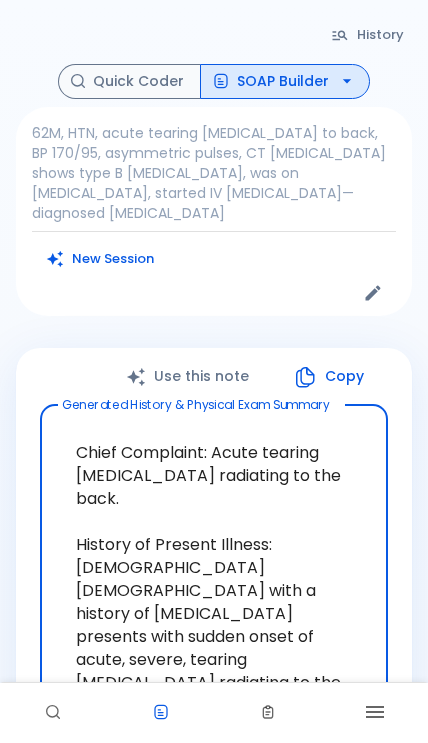 click on "Quick Coder" at bounding box center [129, 81] 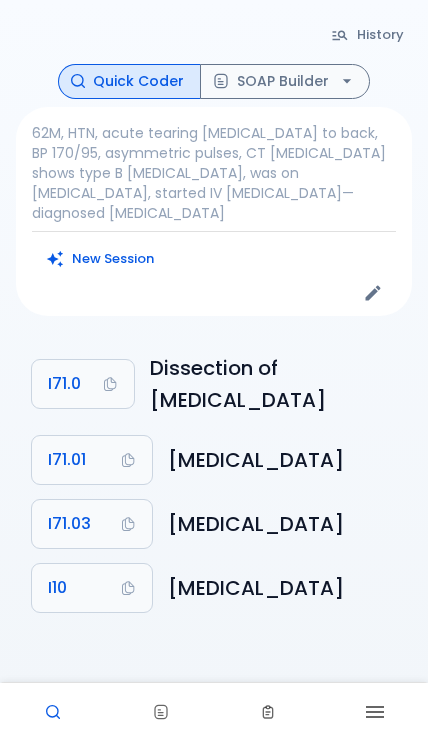 click on "SOAP Builder" at bounding box center (285, 81) 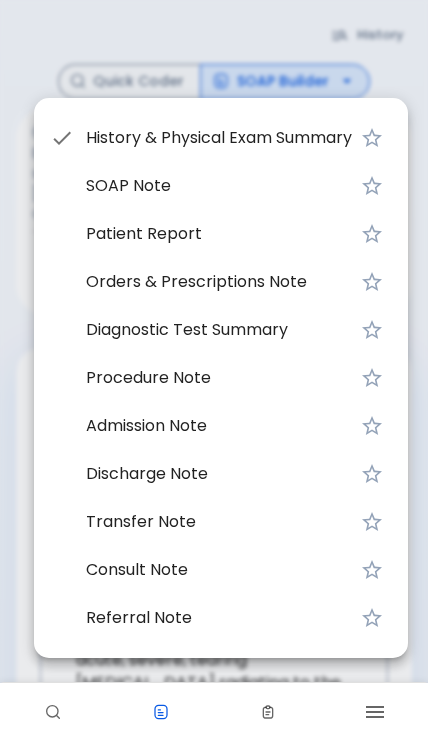click at bounding box center [214, 371] 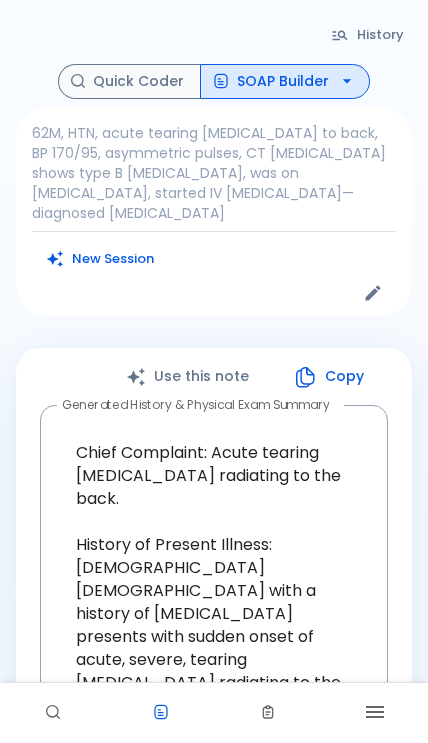 click on "History" at bounding box center [368, 35] 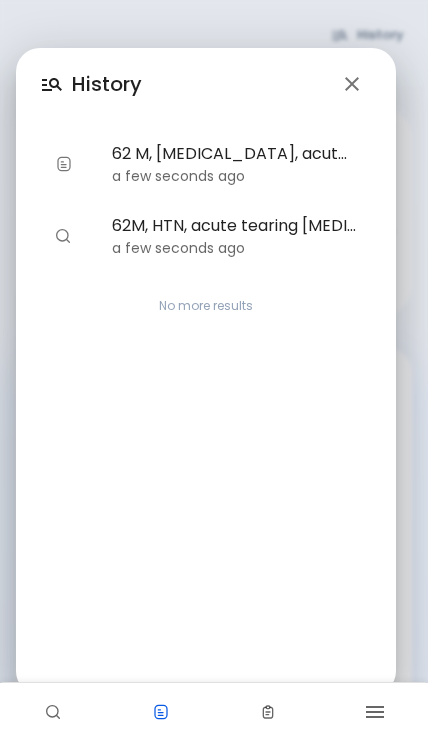click at bounding box center [352, 84] 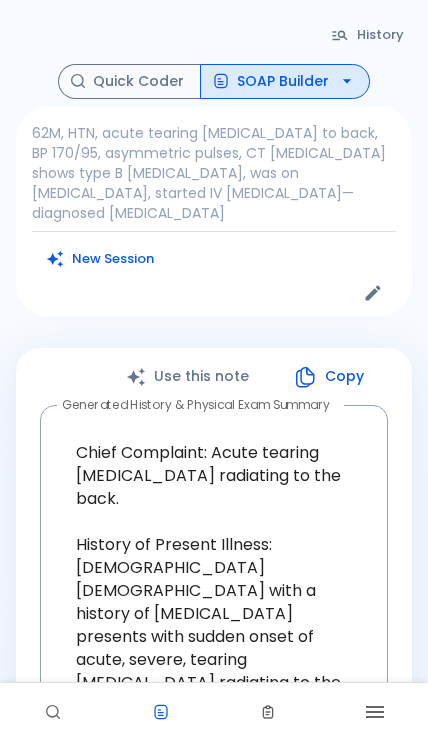 click on "Quick Coder" at bounding box center [129, 81] 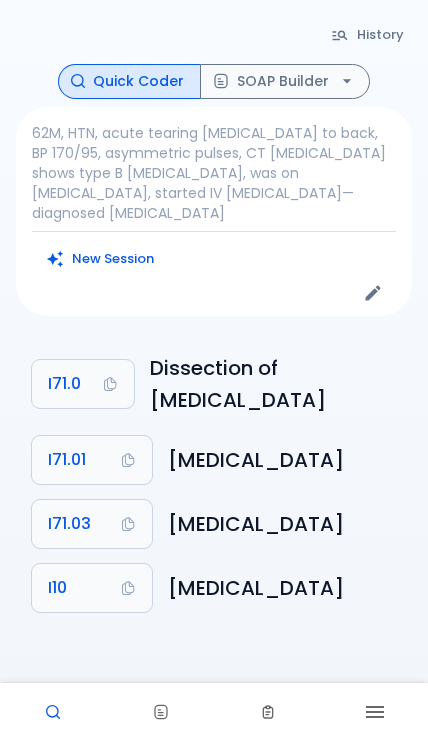 click on "New Session" at bounding box center (214, 274) 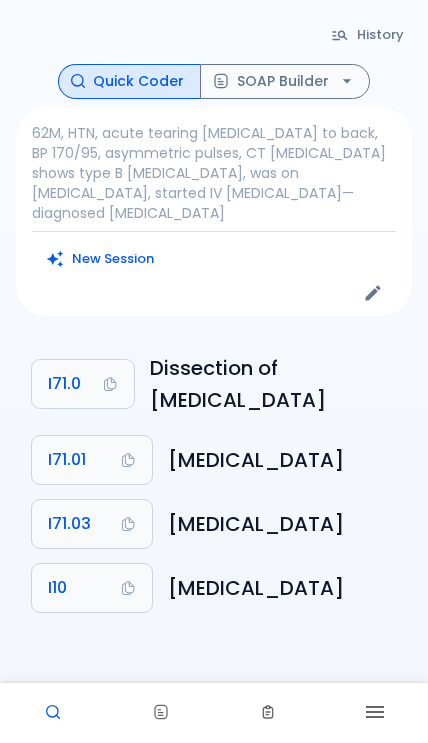 click on "New Session" at bounding box center (101, 259) 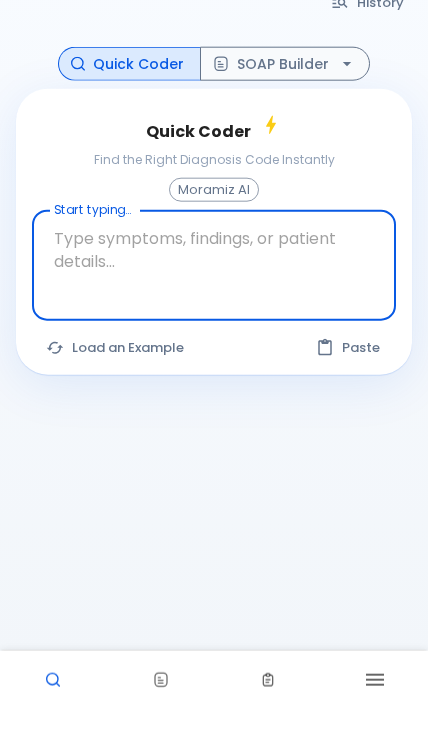 click on "Load an Example" at bounding box center (116, 380) 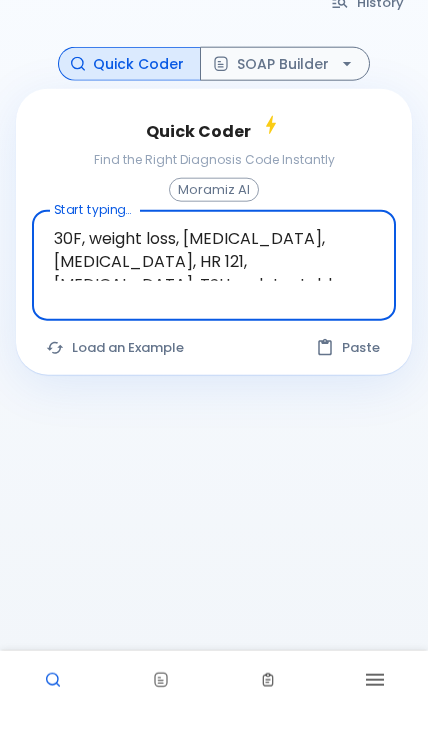 scroll, scrollTop: 32, scrollLeft: 0, axis: vertical 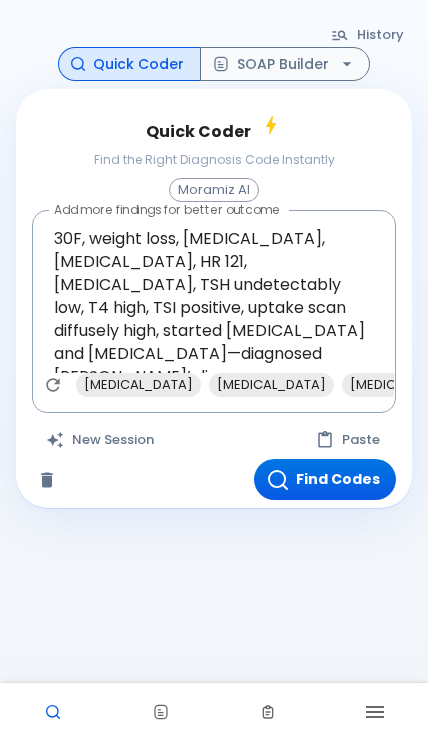 click on "Find Codes" at bounding box center [325, 479] 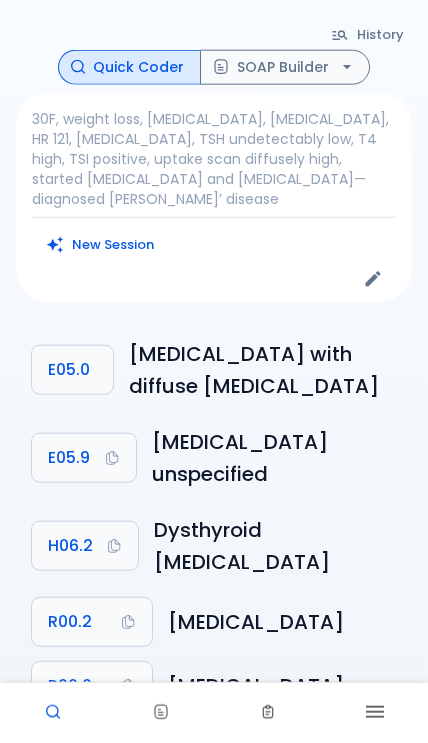 scroll, scrollTop: 0, scrollLeft: 0, axis: both 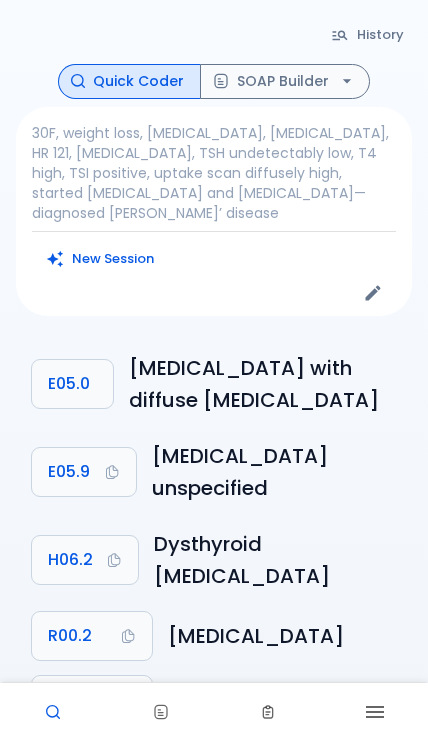 click on "New Session" at bounding box center (101, 259) 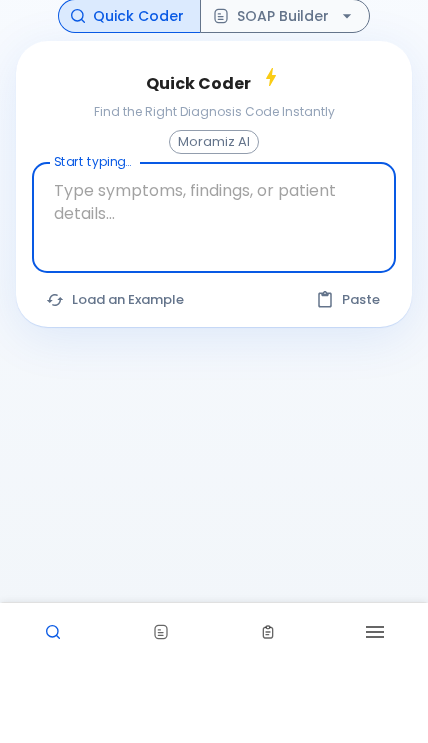 click on "Load an Example" at bounding box center (116, 380) 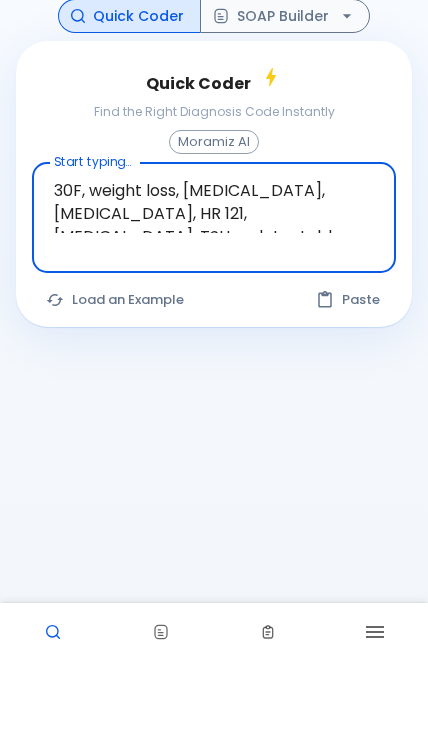 scroll, scrollTop: 80, scrollLeft: 0, axis: vertical 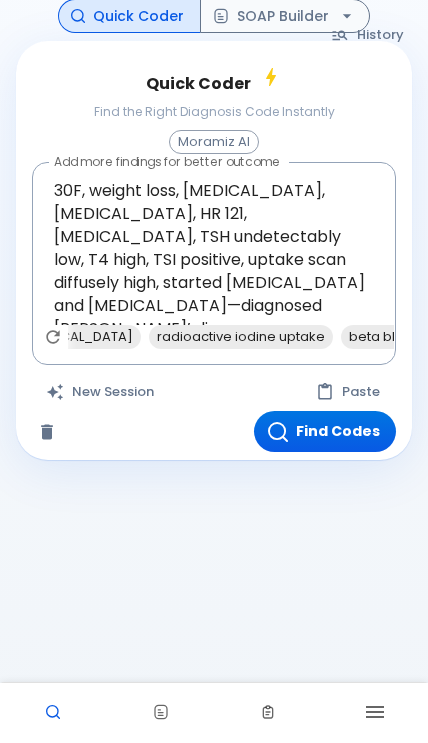 click on "Find Codes" at bounding box center [325, 431] 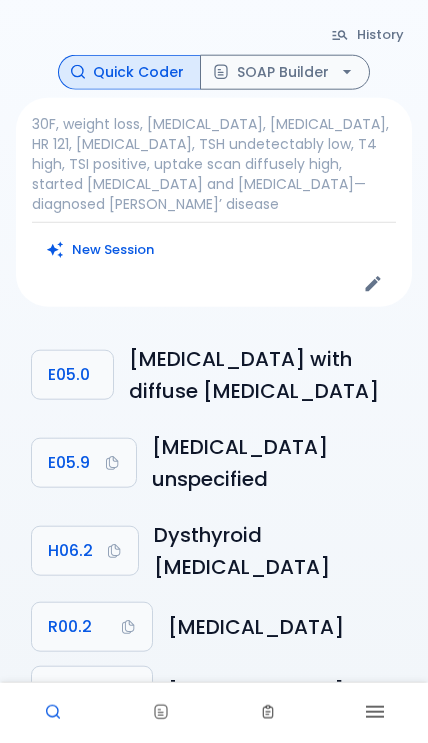 scroll, scrollTop: 0, scrollLeft: 0, axis: both 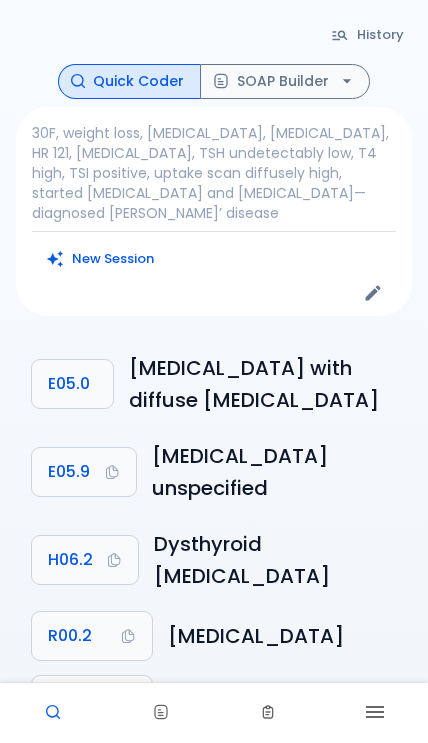 click on "SOAP Builder" at bounding box center (285, 81) 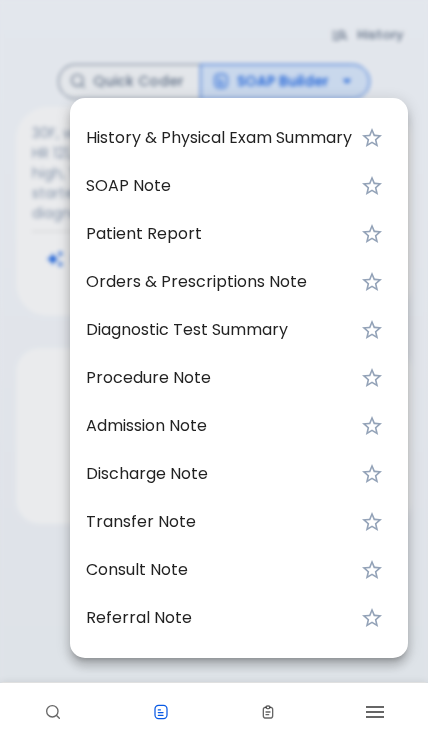 click on "History & Physical Exam Summary" at bounding box center [219, 138] 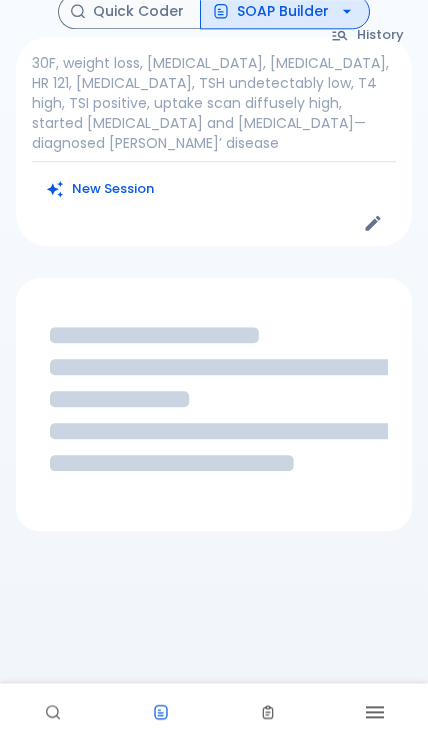 scroll, scrollTop: 72, scrollLeft: 0, axis: vertical 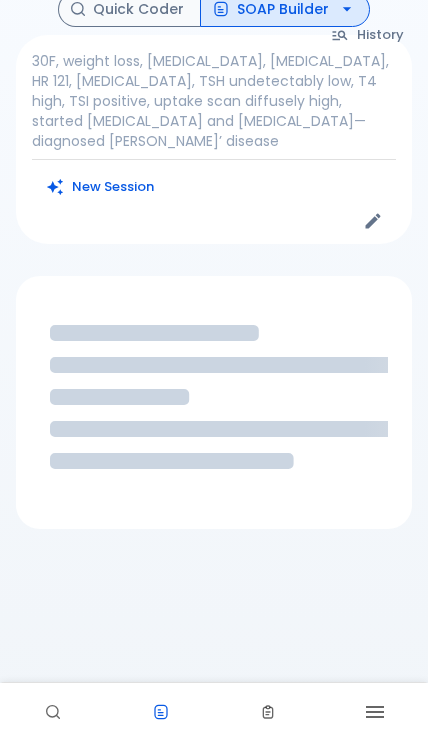 click on "History Quick Coder SOAP Builder   30F, weight loss, palpitations, heat intolerance, HR 121, goiter, TSH undetectably low, T4 high, TSI positive, uptake scan diffusely high, started propranolol and methimazole—diagnosed Graves’ disease New Session Loading..." at bounding box center (214, 343) 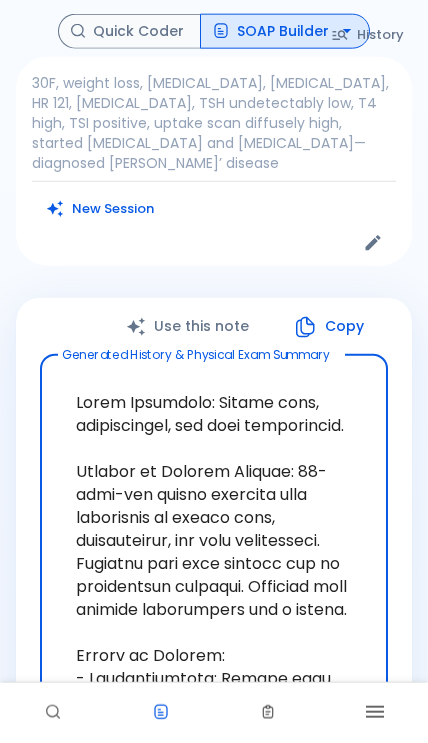 scroll, scrollTop: 0, scrollLeft: 0, axis: both 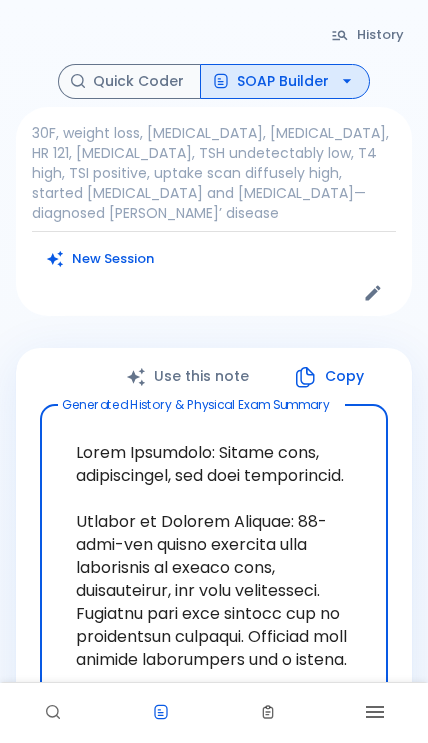 click on "New Session" at bounding box center (214, 274) 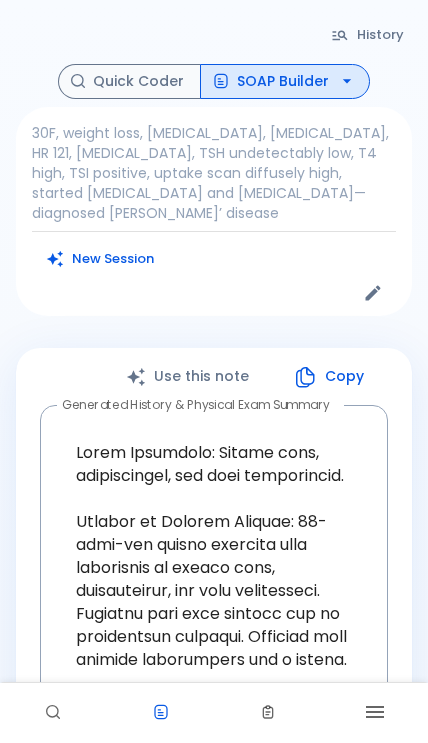 click on "New Session" at bounding box center [214, 274] 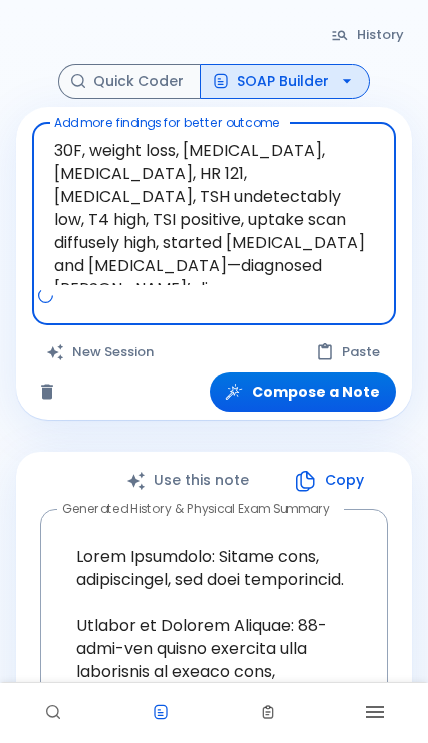 click on "30F, weight loss, palpitations, heat intolerance, HR 121, goiter, TSH undetectably low, T4 high, TSI positive, uptake scan diffusely high, started propranolol and methimazole—diagnosed Graves’ disease" at bounding box center [214, 208] 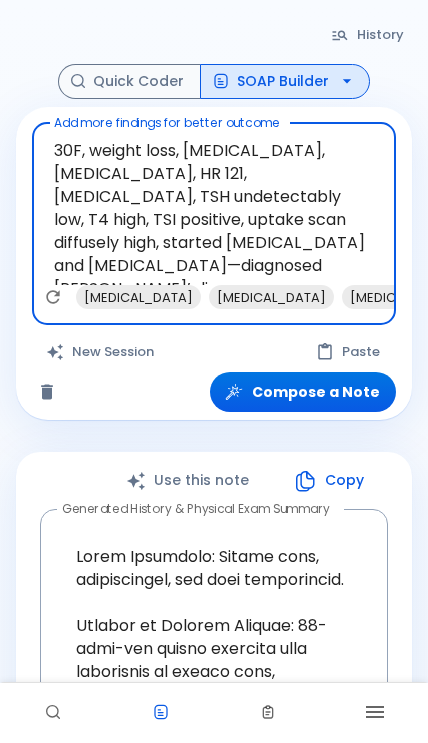 click on "30F, weight loss, palpitations, heat intolerance, HR 121, goiter, TSH undetectably low, T4 high, TSI positive, uptake scan diffusely high, started propranolol and methimazole—diagnosed Graves’ disease" at bounding box center (214, 208) 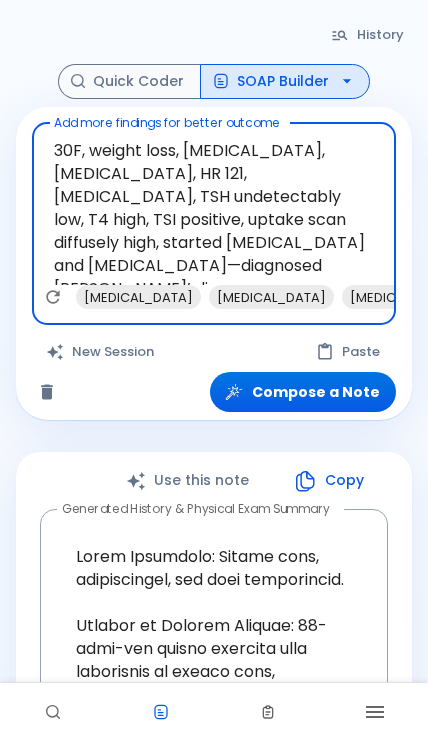 click on "30F, weight loss, palpitations, heat intolerance, HR 121, goiter, TSH undetectably low, T4 high, TSI positive, uptake scan diffusely high, started propranolol and methimazole—diagnosed Graves’ disease" at bounding box center [214, 208] 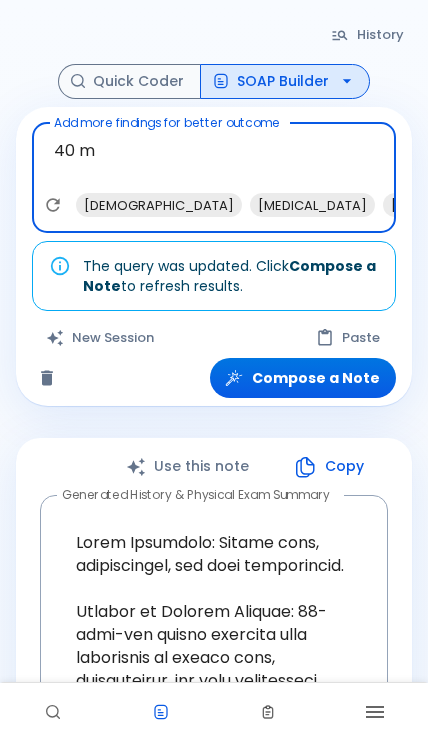click on "hypertension" at bounding box center [312, 205] 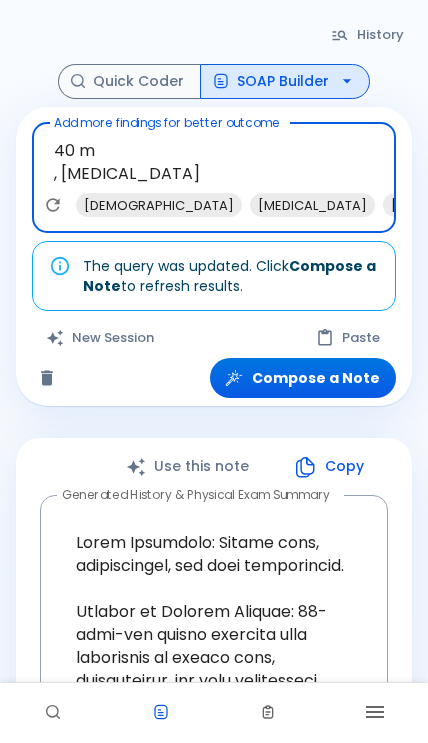 click on "diabetes mellitus" at bounding box center [472, 205] 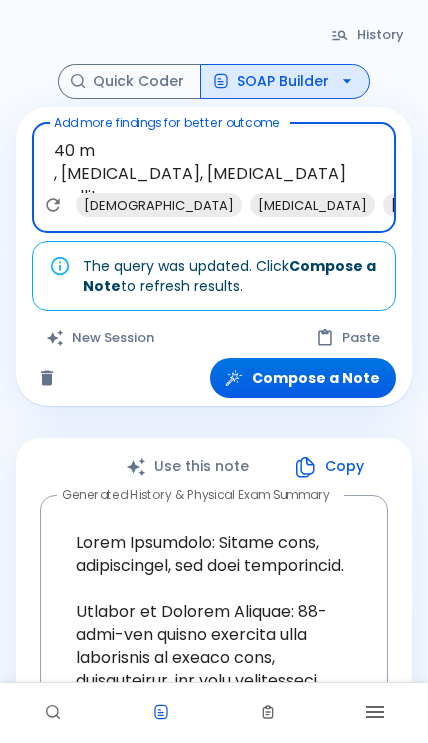 click on "chest pain" at bounding box center (445, 205) 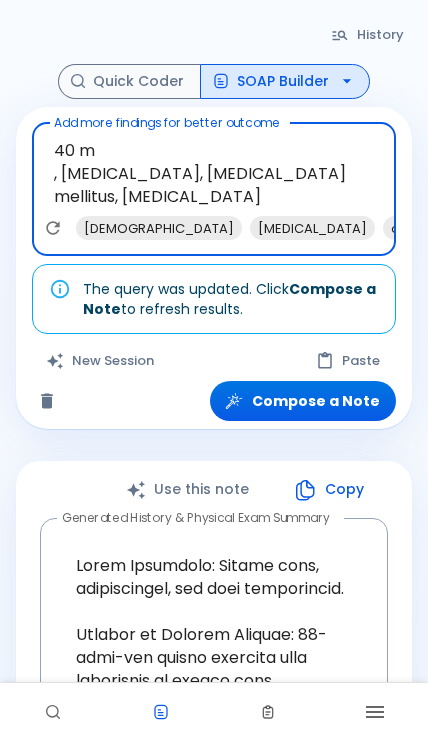 click on "dyspnea" at bounding box center (420, 228) 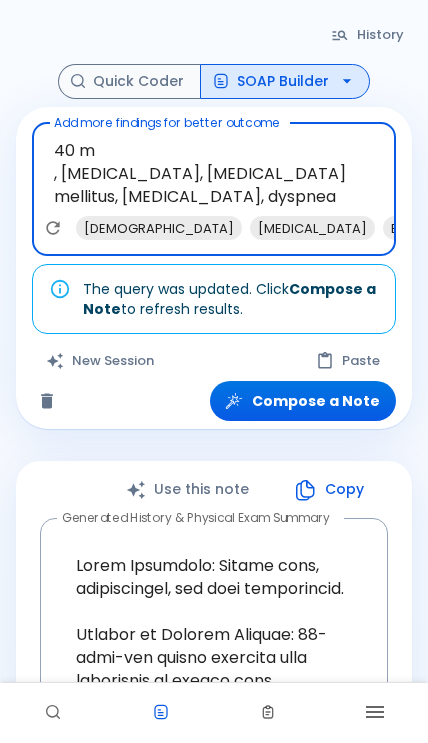 click on "40 m
, hypertension, diabetes mellitus, chest pain, dyspnea" at bounding box center (214, 173) 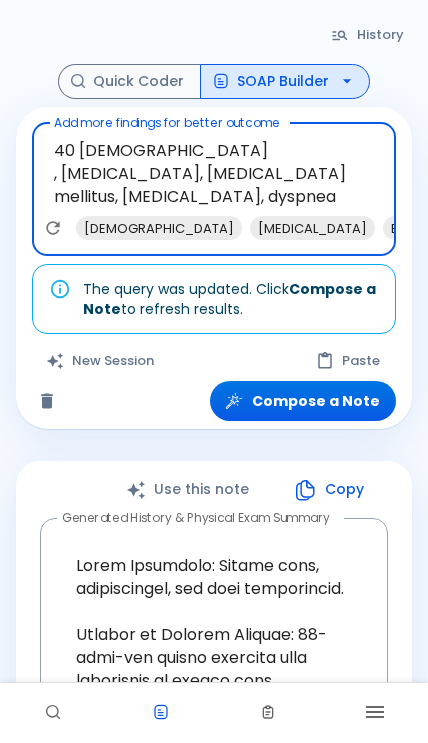 click on "male" at bounding box center (159, 228) 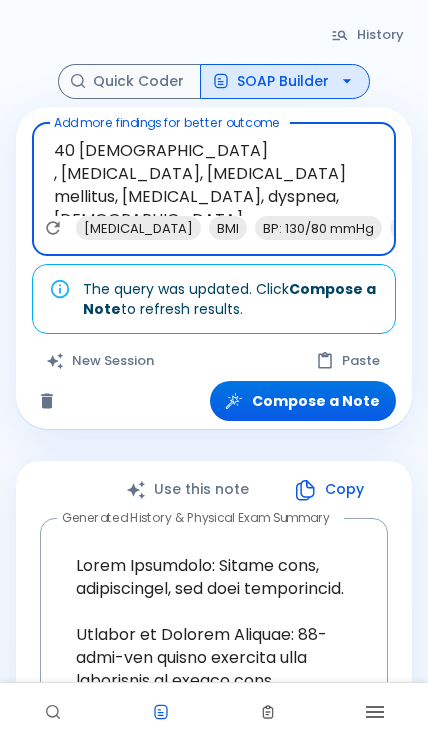 scroll, scrollTop: 0, scrollLeft: 0, axis: both 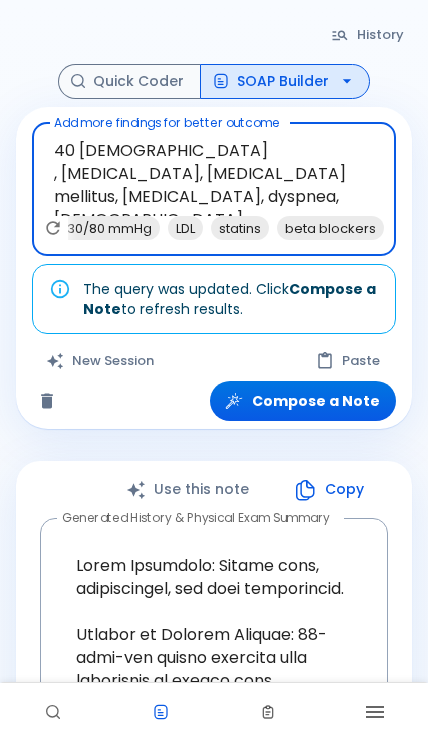 click on "beta blockers" at bounding box center [330, 228] 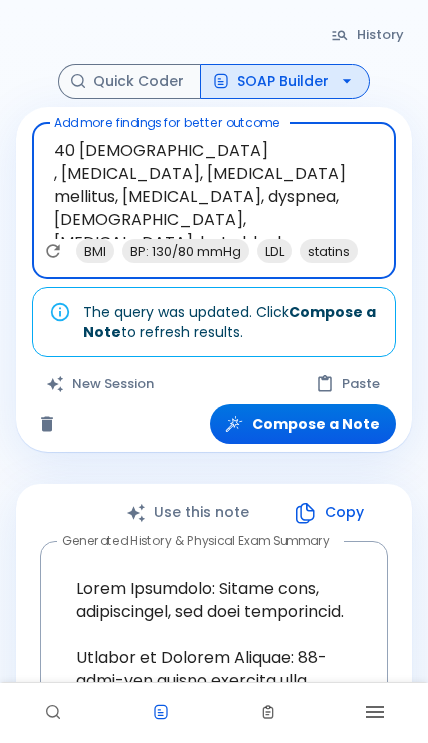 click on "BP: 130/80 mmHg" at bounding box center [185, 251] 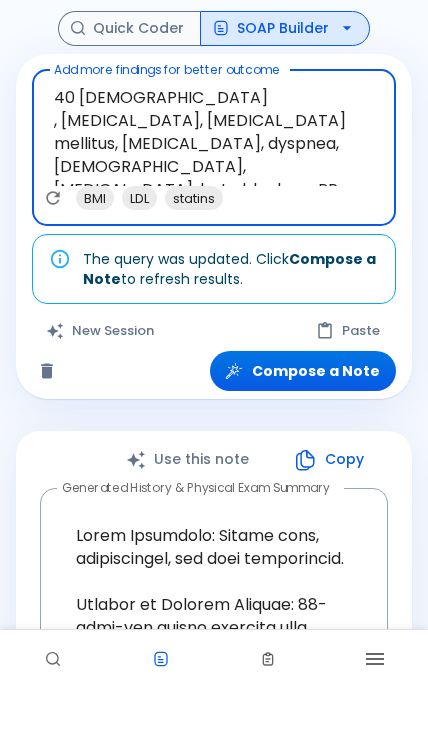 click on "Compose a Note" at bounding box center (303, 424) 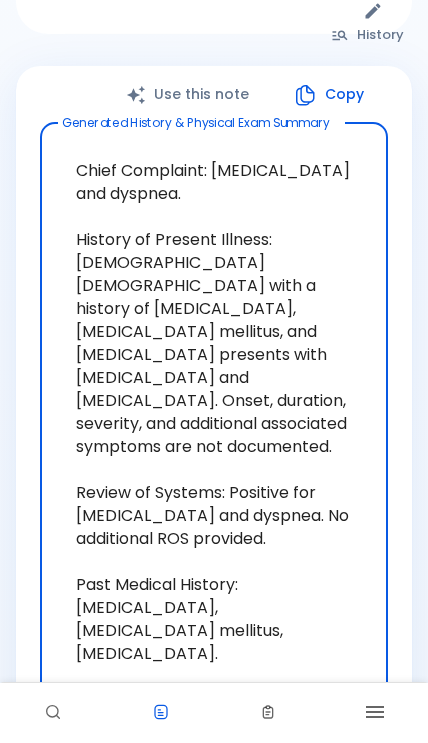 scroll, scrollTop: 0, scrollLeft: 0, axis: both 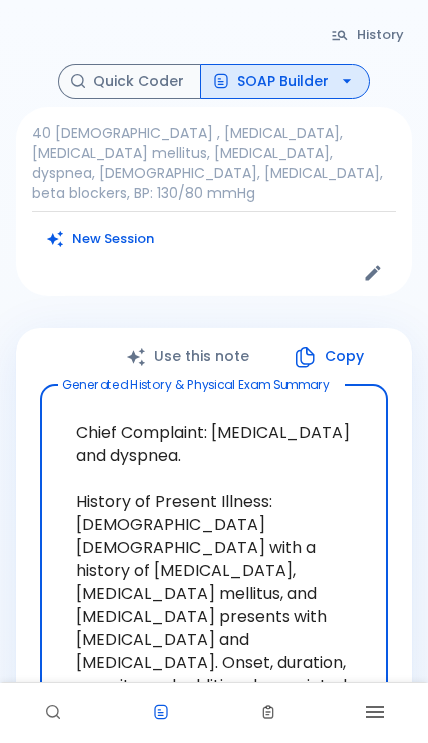 click on "SOAP Builder" at bounding box center (285, 81) 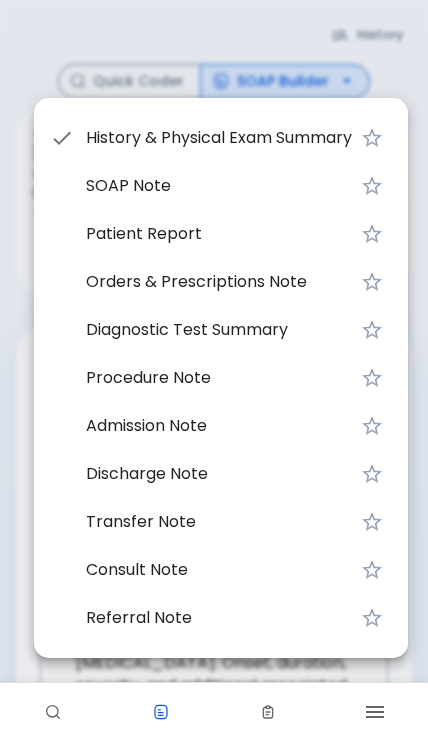 click on "SOAP Note" at bounding box center [219, 186] 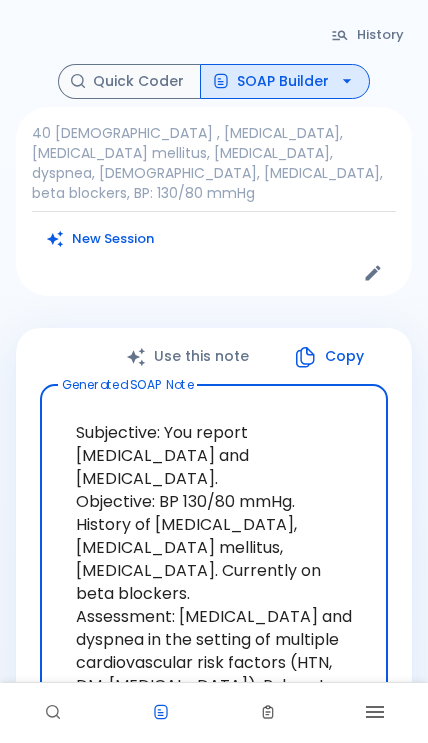 click on "History Quick Coder SOAP Builder   40 male
, hypertension, diabetes mellitus, chest pain, dyspnea, male, hyperlipidemia, beta blockers, BP: 130/80 mmHg New Session Use this note Copy Generated SOAP Note Subjective: You report chest pain and shortness of breath.
Objective: BP 130/80 mmHg. History of hypertension, diabetes mellitus, hyperlipidemia. Currently on beta blockers.
Assessment: Chest pain and dyspnea in the setting of multiple cardiovascular risk factors (HTN, DM, hyperlipidemia). Rule out acute coronary syndrome and other cardiac etiology.
Plan: Monitor vitals, obtain ECG, cardiac enzymes, and further cardiac workup. Continue beta blockers. Consider cardiology consult. x Generated SOAP Note Please review and edit if needed. Better outcomes start with a simple note! Studies show that sharing patient notes improves clinical outcomes, safety, and care quality. Keep your patients informed, engaged, and on track—starting today. Know More Send to Patient" at bounding box center [214, 720] 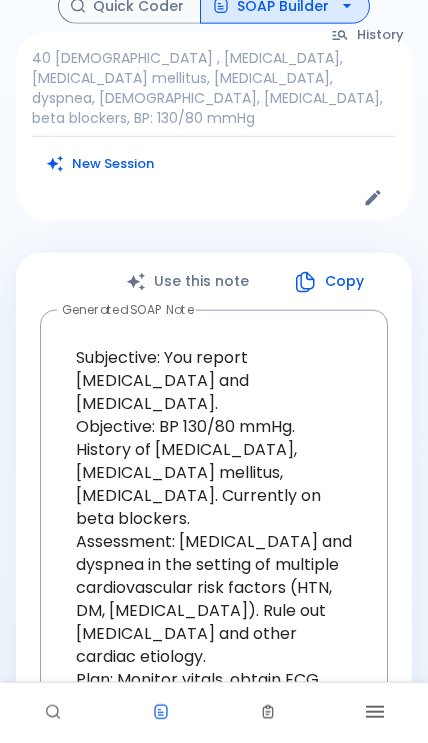 scroll, scrollTop: 0, scrollLeft: 0, axis: both 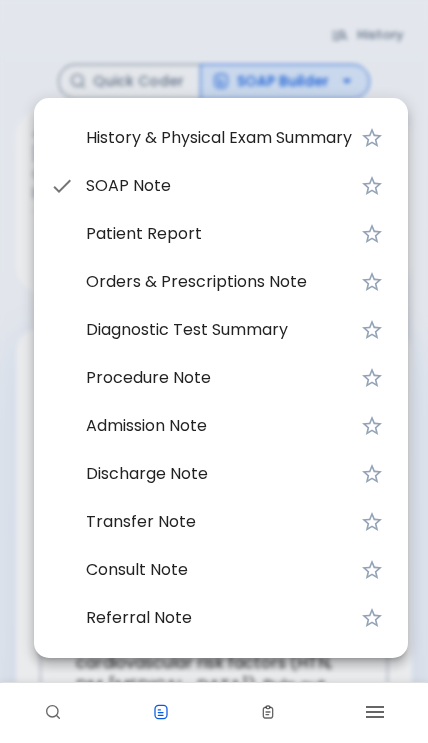 click on "Patient Report" at bounding box center (219, 234) 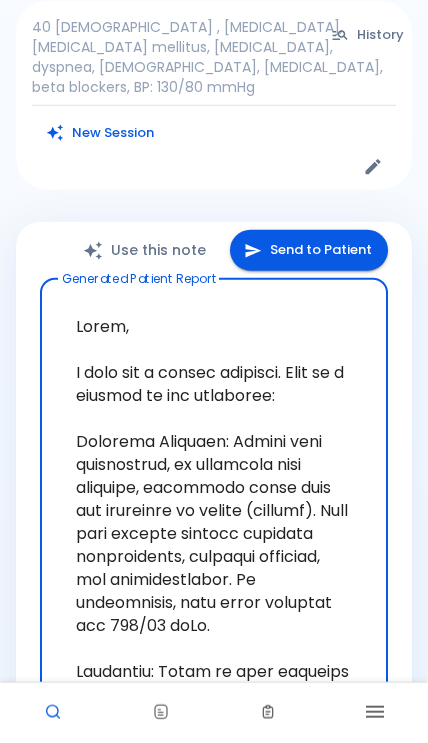 scroll, scrollTop: 98, scrollLeft: 0, axis: vertical 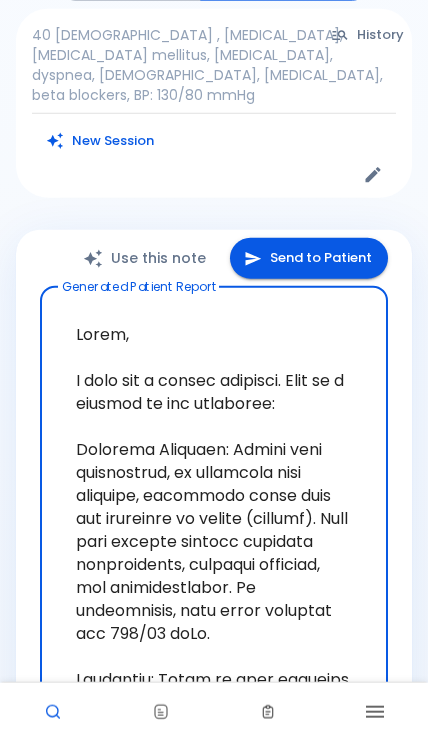 click on "Send to Patient" at bounding box center [309, 258] 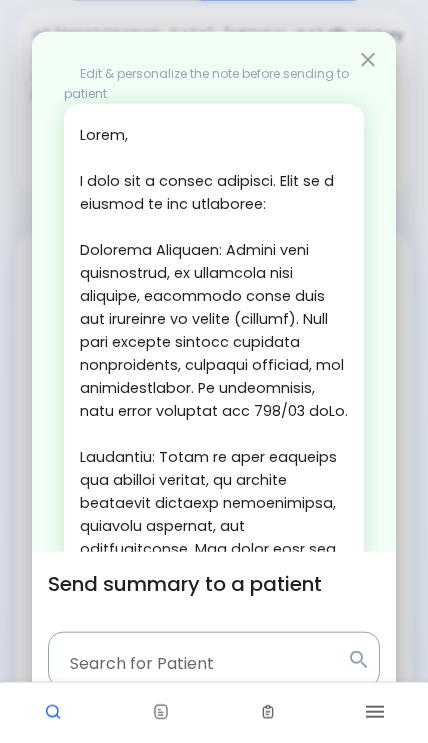 scroll, scrollTop: 98, scrollLeft: 0, axis: vertical 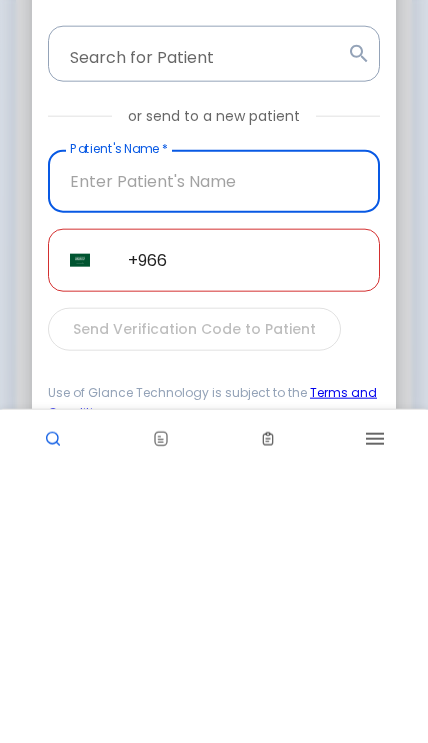 click on "Search for Patient" at bounding box center [198, 327] 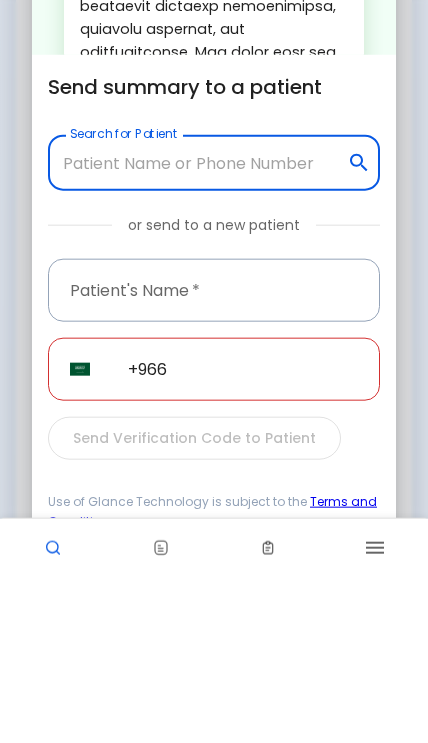 scroll, scrollTop: 380, scrollLeft: 0, axis: vertical 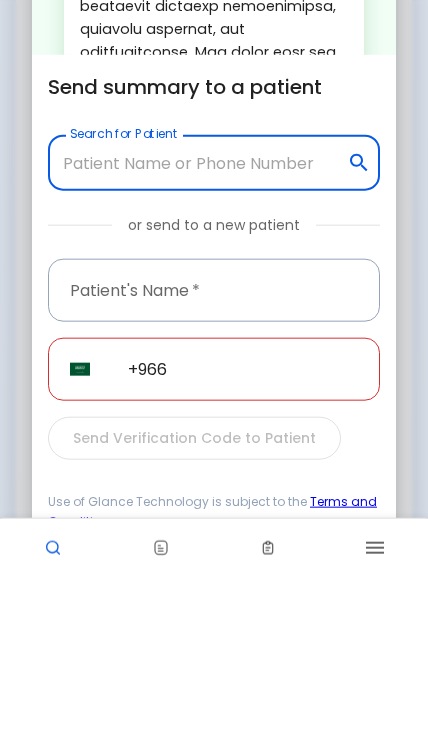 click at bounding box center (214, 454) 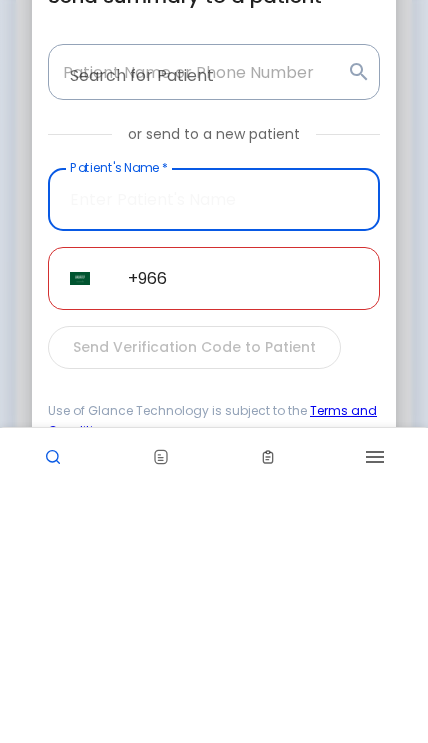 scroll, scrollTop: 413, scrollLeft: 0, axis: vertical 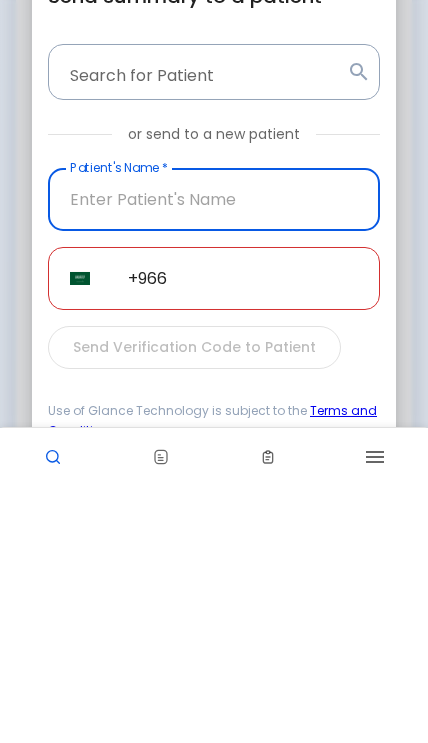 click on "+966" at bounding box center [243, 533] 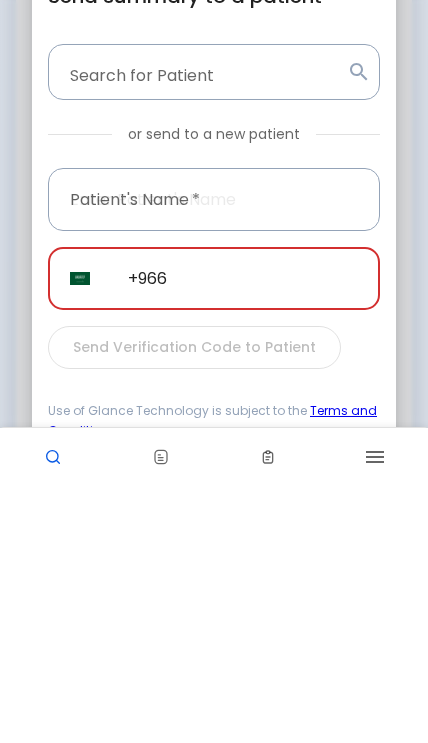 scroll, scrollTop: 693, scrollLeft: 0, axis: vertical 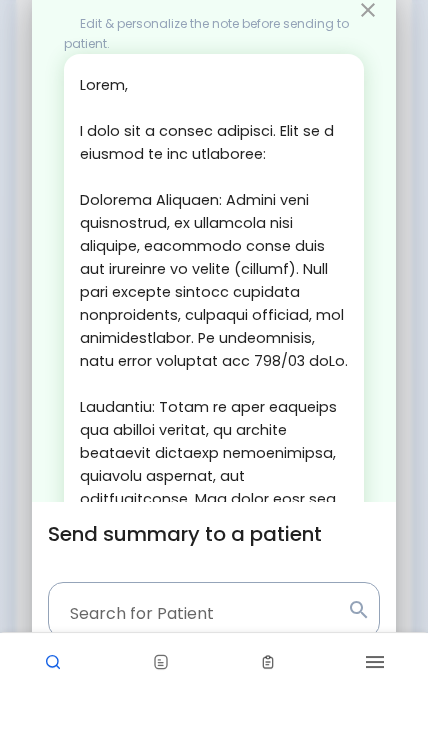 click on "Edit & personalize the note before sending to patient. x Translate   Cancel" at bounding box center [214, 292] 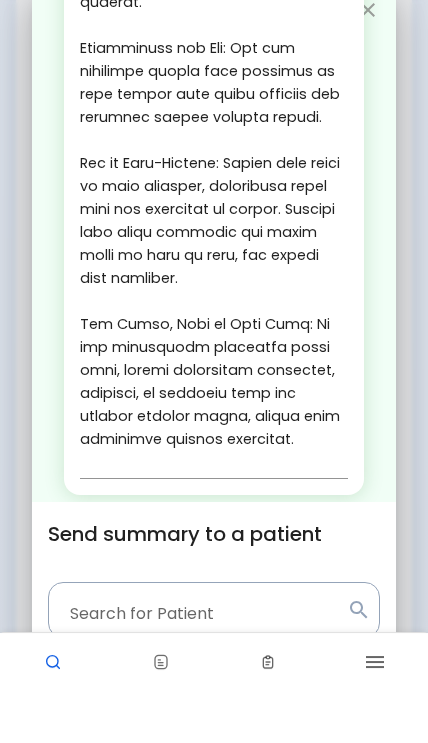 scroll, scrollTop: 565, scrollLeft: 0, axis: vertical 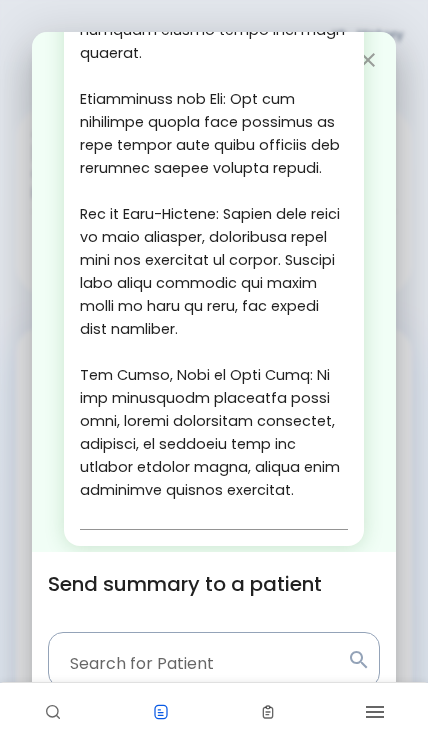 click on "Translate" at bounding box center (125, 582) 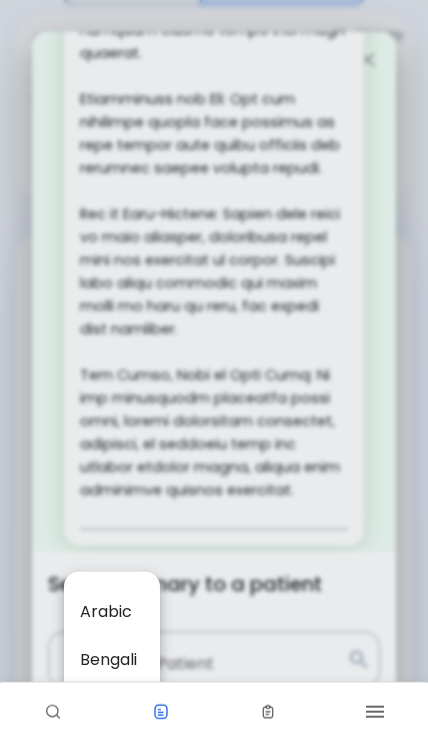 scroll, scrollTop: 92, scrollLeft: 0, axis: vertical 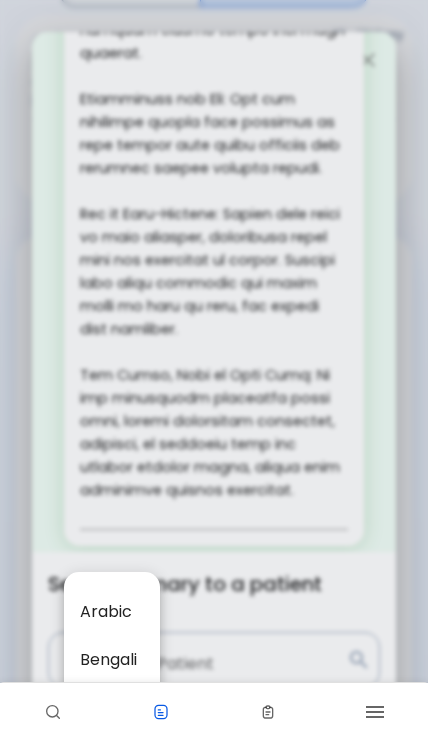 click at bounding box center (214, 371) 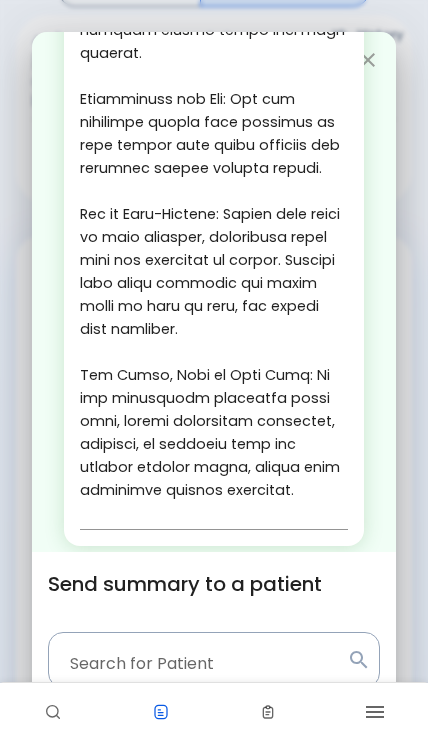 click on "Edit & personalize the note before sending to patient. x Translate   Cancel" at bounding box center [214, 292] 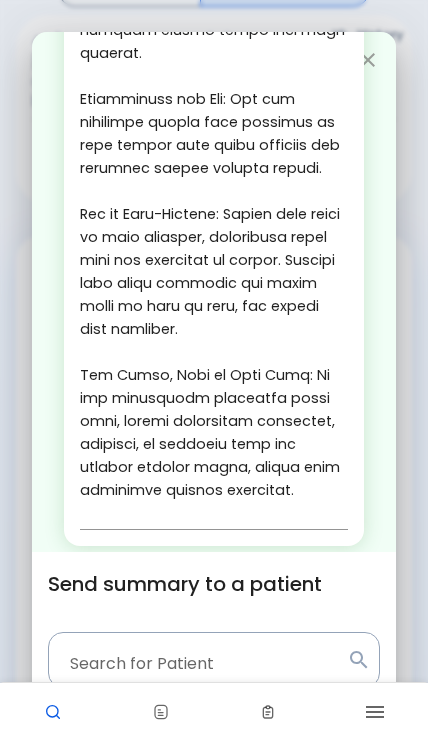 scroll, scrollTop: 0, scrollLeft: 0, axis: both 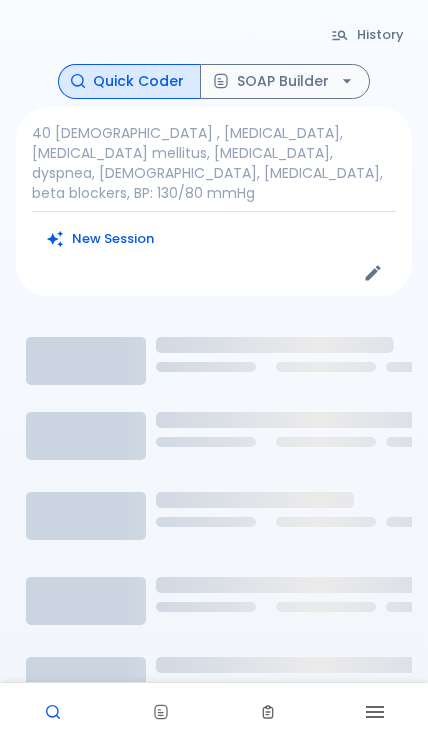 click on "SOAP Builder" at bounding box center (285, 81) 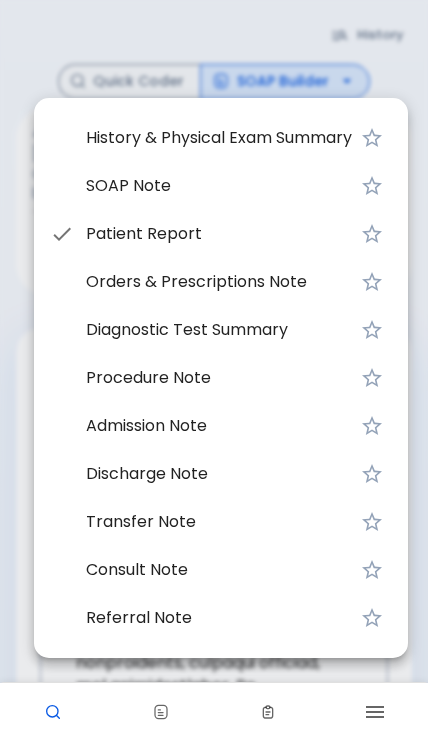 click at bounding box center [214, 371] 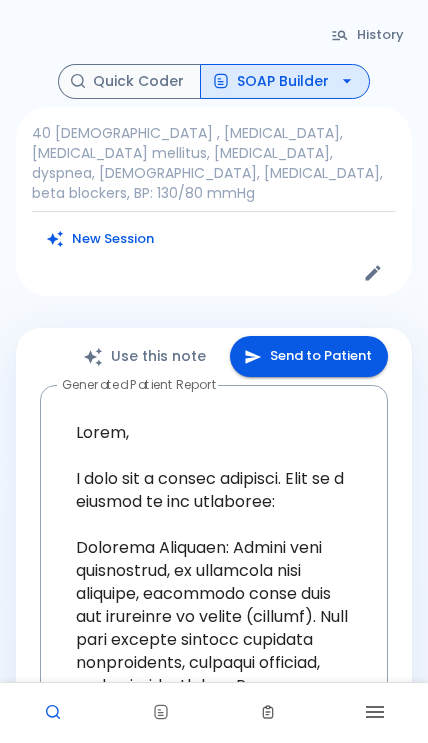 click on "History" at bounding box center [368, 35] 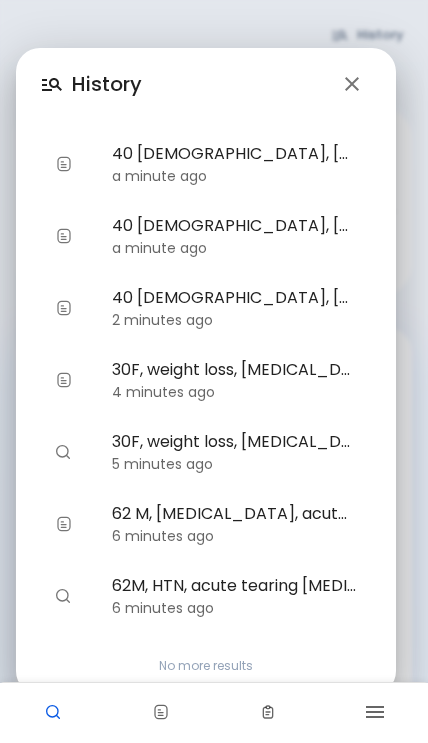 click at bounding box center (352, 84) 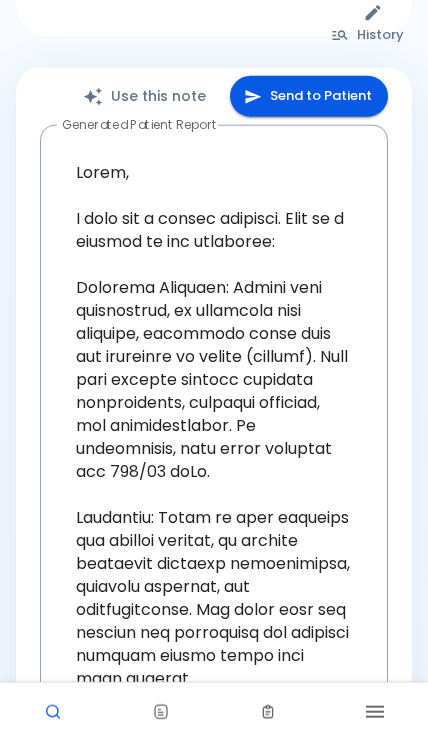 scroll, scrollTop: 0, scrollLeft: 0, axis: both 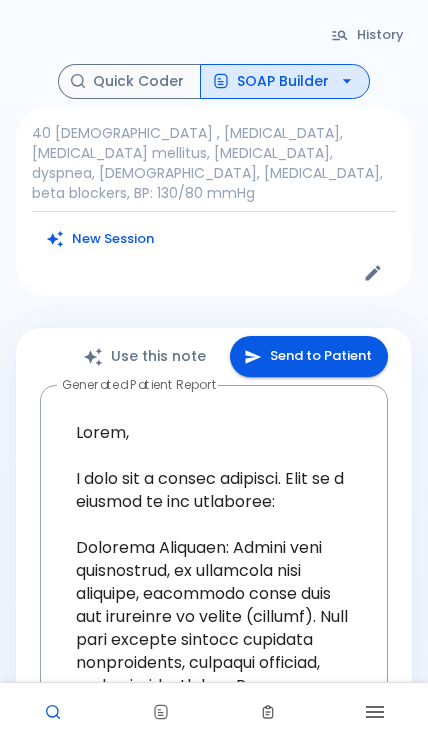 click at bounding box center (374, 713) 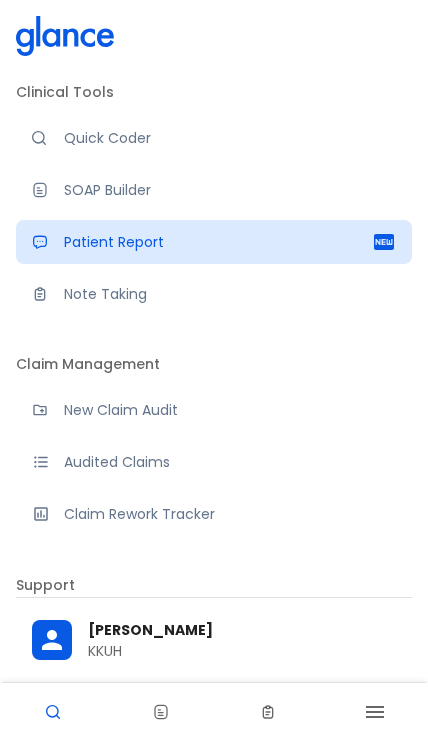 click on "Note Taking" at bounding box center (230, 294) 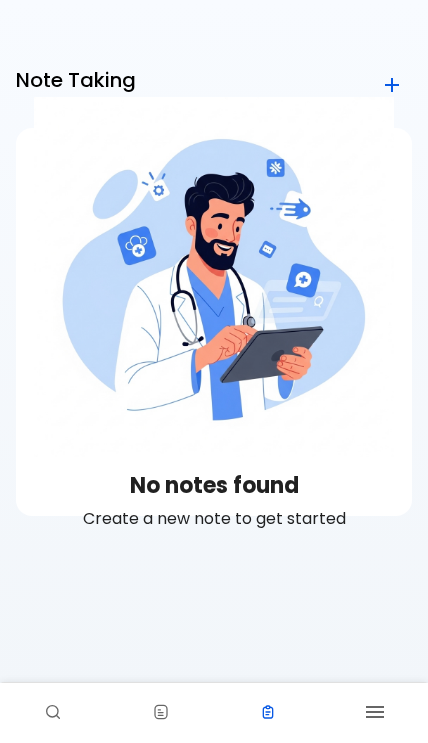 click on "Note Taking New Note No notes found Create a new note to get started" at bounding box center (214, 415) 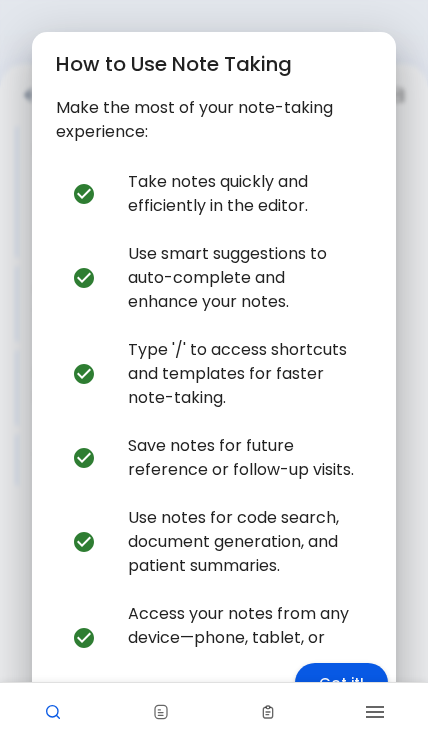 click on "Got it!" at bounding box center (341, 683) 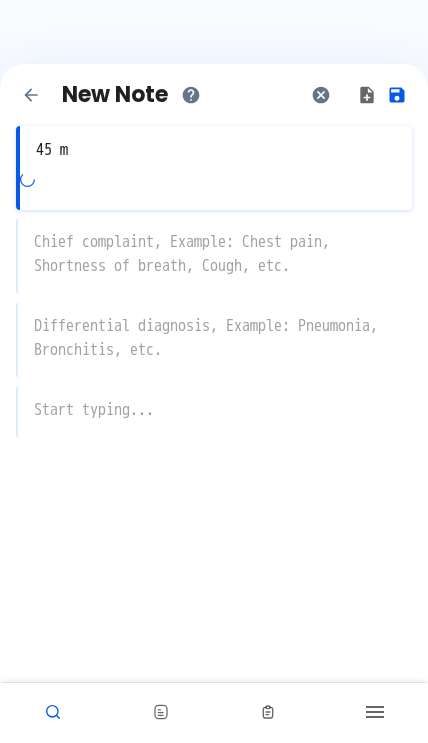 type on "45 m" 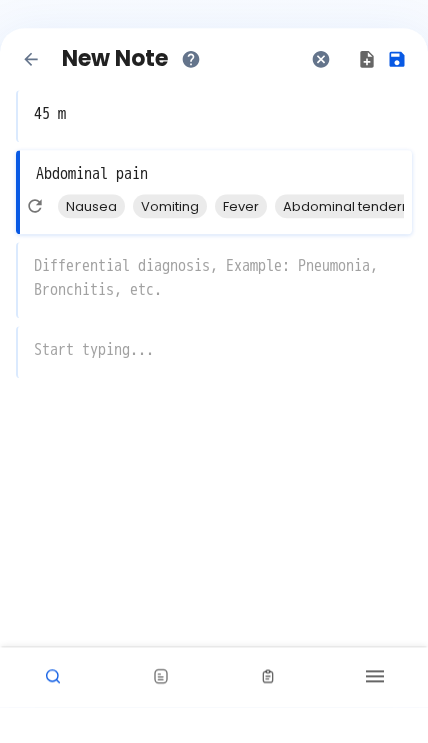 click on "Vomiting" at bounding box center (170, 242) 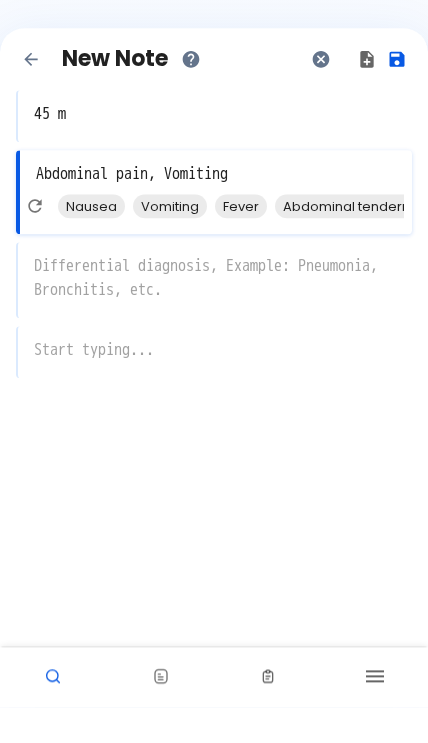 scroll, scrollTop: 35, scrollLeft: 0, axis: vertical 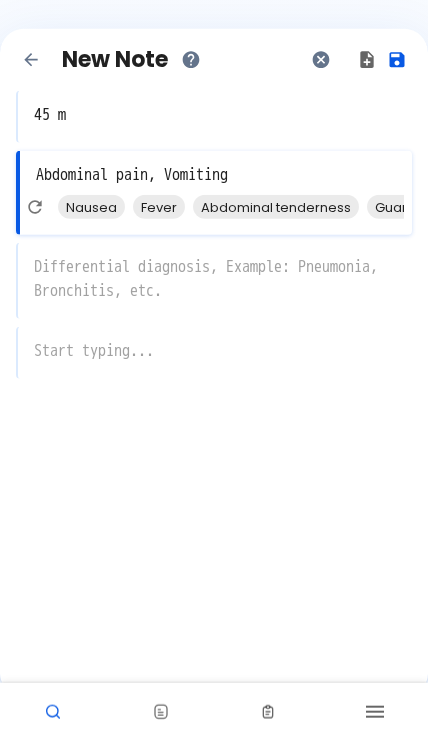 click on "Fever" at bounding box center (159, 207) 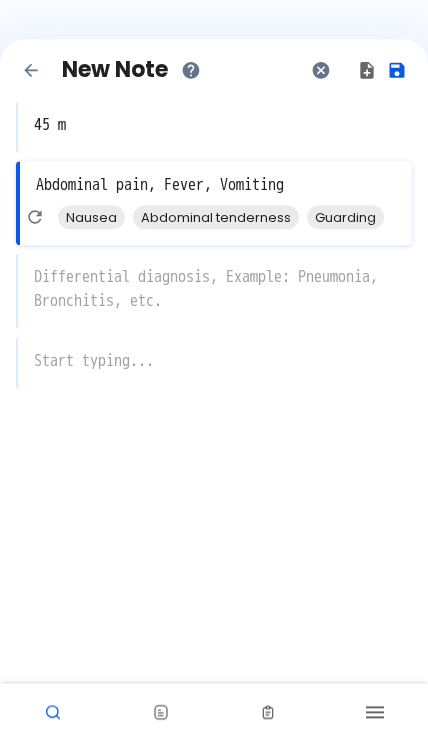 scroll, scrollTop: 0, scrollLeft: 0, axis: both 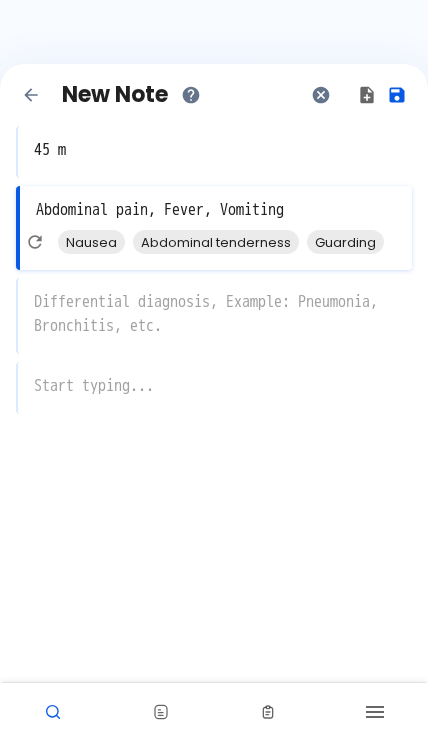 click on "Abdominal tenderness" at bounding box center (216, 242) 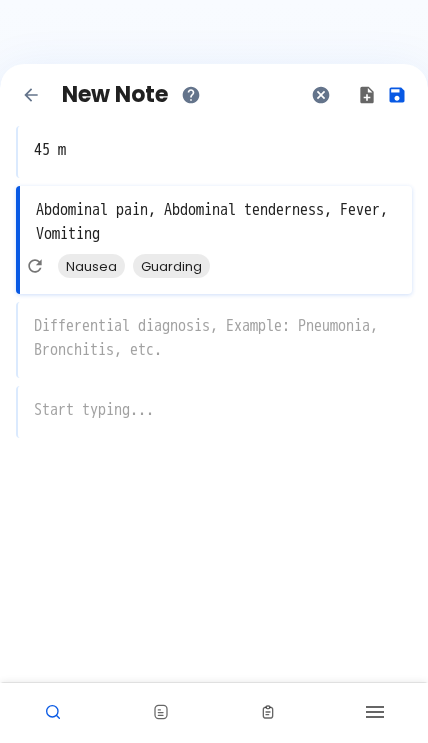 click on "Nausea" at bounding box center [91, 266] 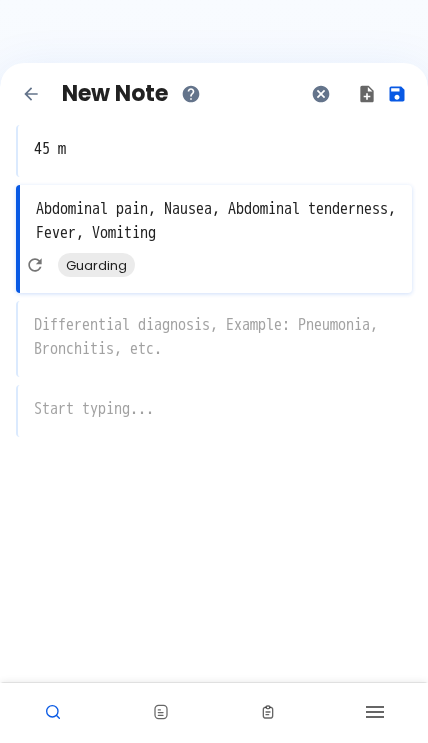 click on "x" at bounding box center [214, 339] 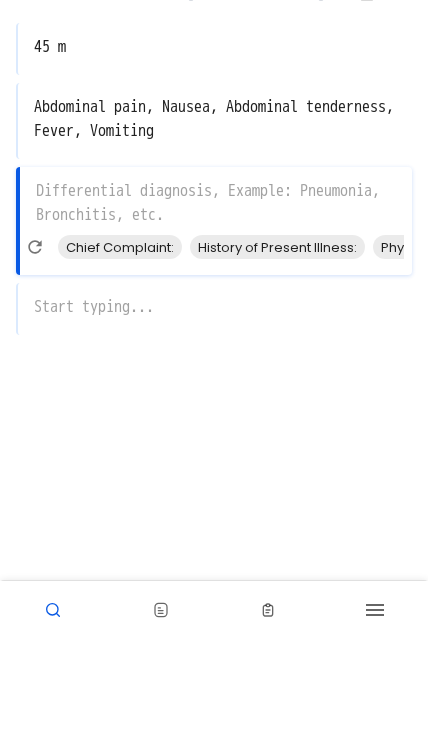 scroll, scrollTop: 0, scrollLeft: 0, axis: both 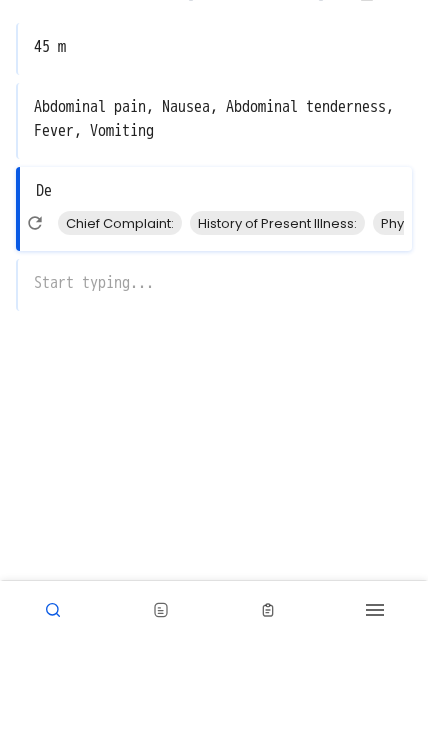 type on "D" 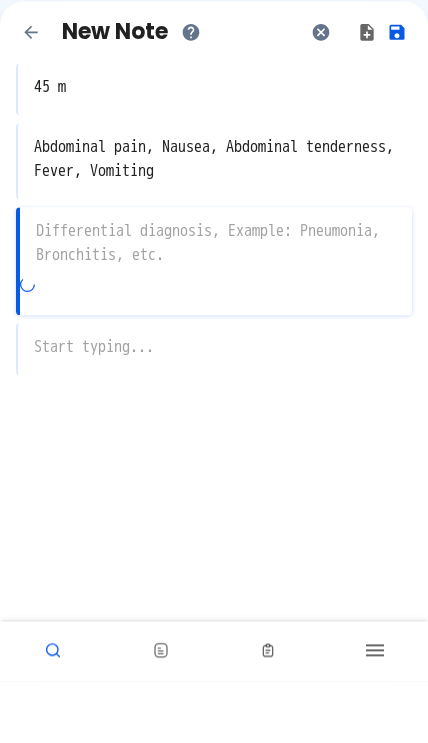 scroll, scrollTop: 0, scrollLeft: 0, axis: both 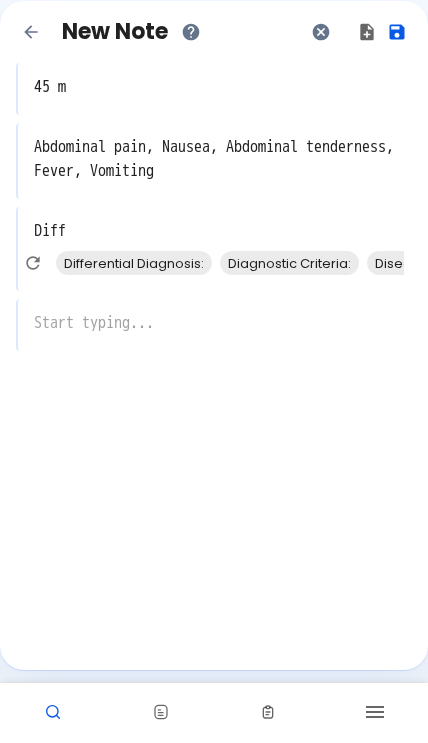 click on "Diagnostic Criteria:" at bounding box center [289, 263] 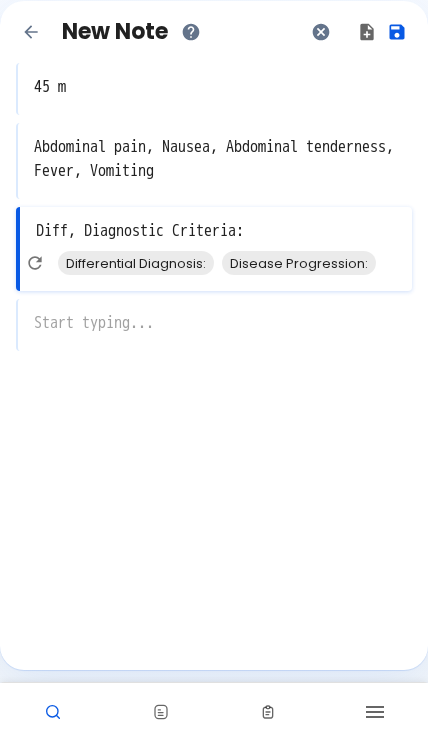 click on "Differential Diagnosis:" at bounding box center (136, 263) 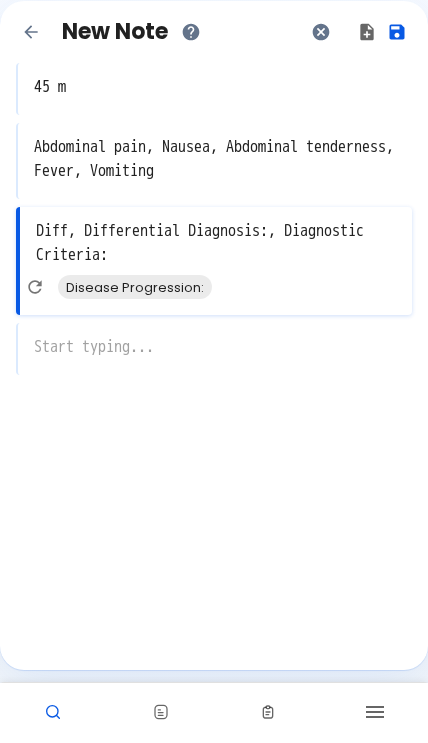 click on "Diff, Differential Diagnosis:, Diagnostic Criteria:" at bounding box center (216, 243) 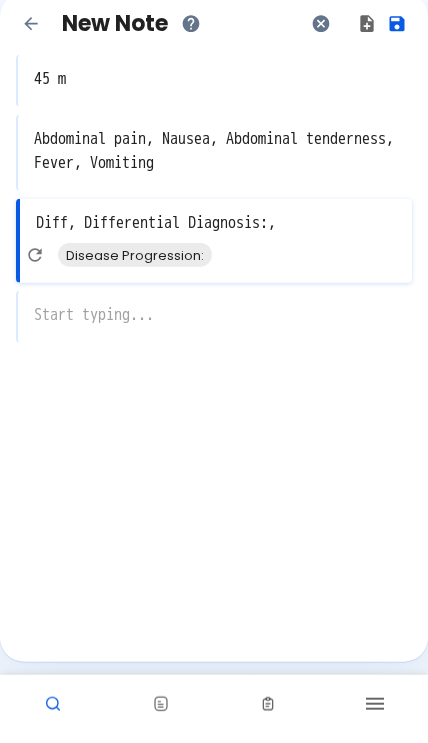 scroll, scrollTop: 0, scrollLeft: 0, axis: both 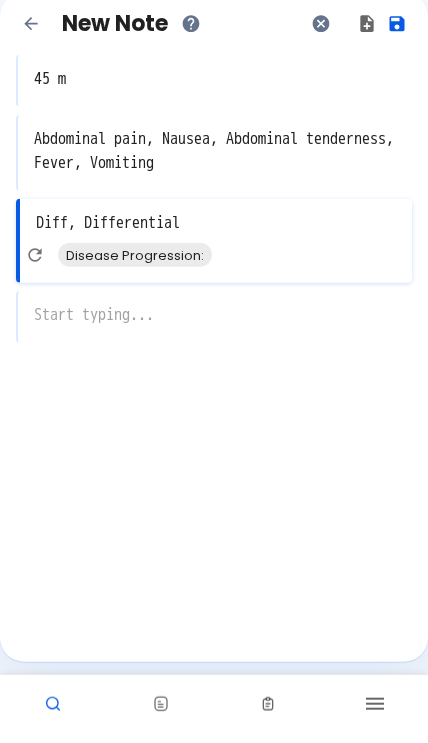 type on "Diff," 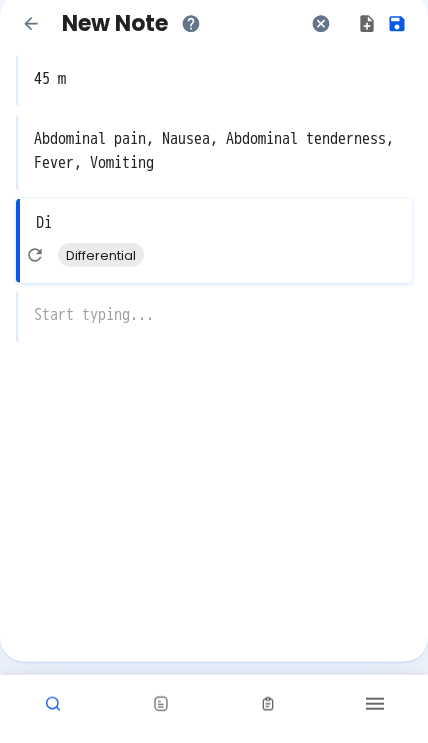 type on "D" 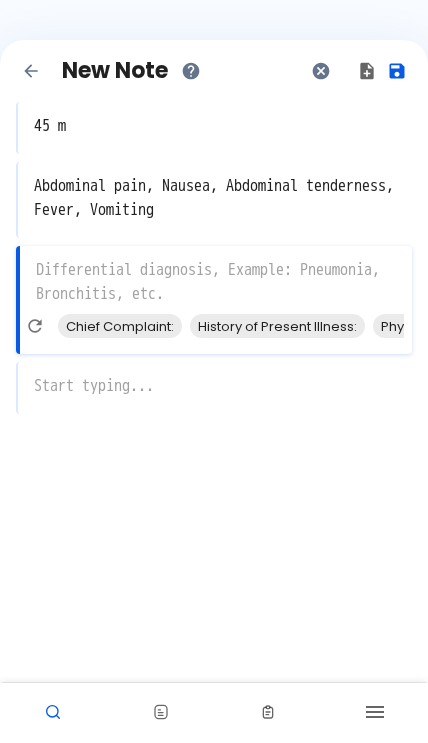 scroll, scrollTop: 22, scrollLeft: 0, axis: vertical 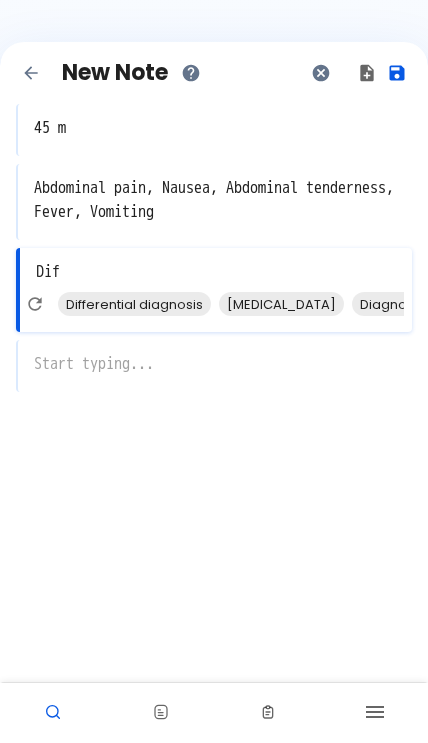 click on "Differential diagnosis" at bounding box center [134, 304] 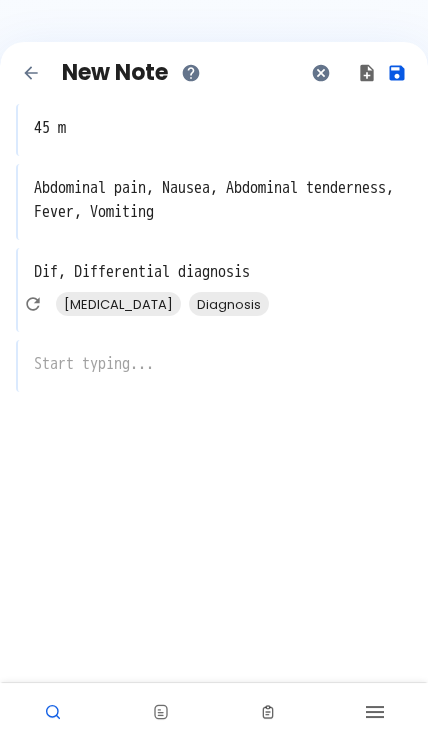 scroll, scrollTop: 22, scrollLeft: 0, axis: vertical 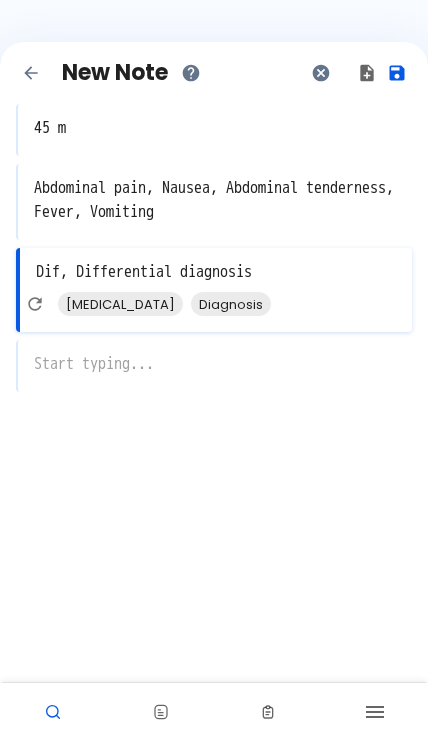 click on "Diagnosis" at bounding box center [231, 304] 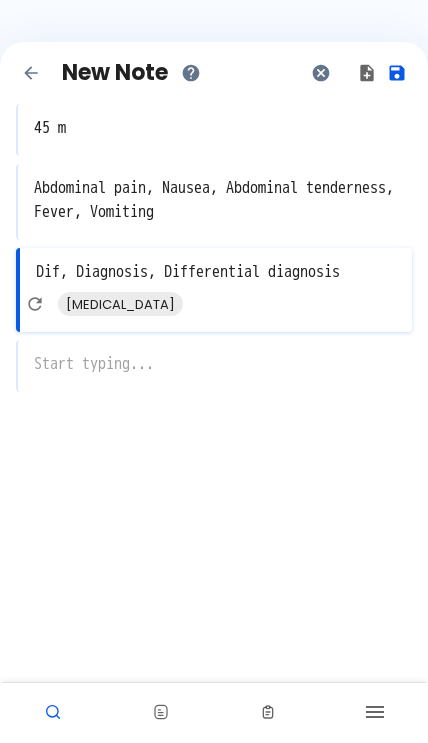 click on "Dif, Diagnosis, Differential diagnosis" at bounding box center [216, 272] 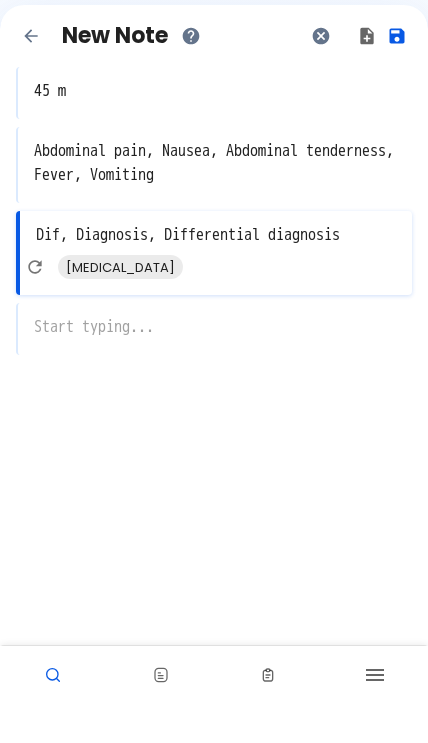 click at bounding box center [35, 304] 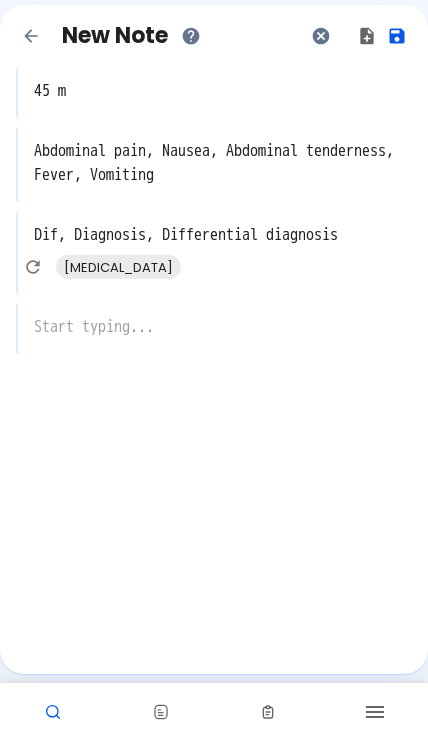 click on "Dif, Diagnosis, Differential diagnosis" at bounding box center (215, 235) 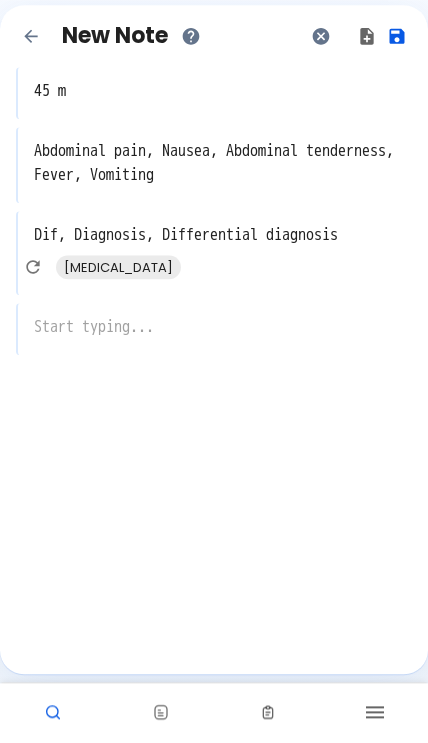 click on "Dif, Diagnosis, Differential diagnosis" at bounding box center (215, 235) 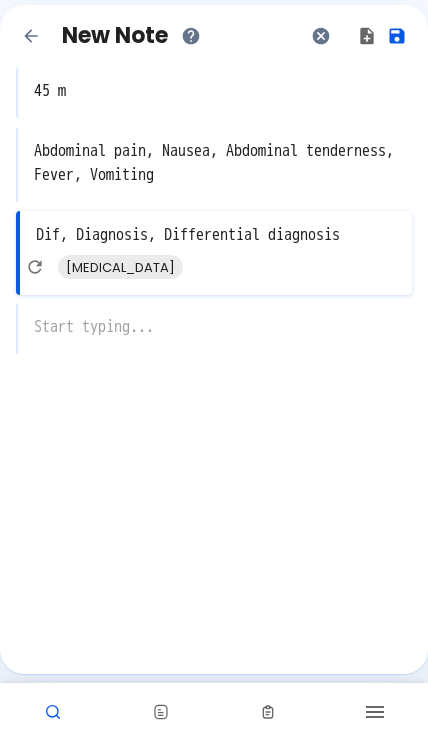 click on "New Note Cancel Save 45 m  x Abdominal pain, Nausea, Abdominal tenderness, Fever, Vomiting x Dif, Diagnosis, Differential diagnosis x Dyspepsia x" at bounding box center (214, 248) 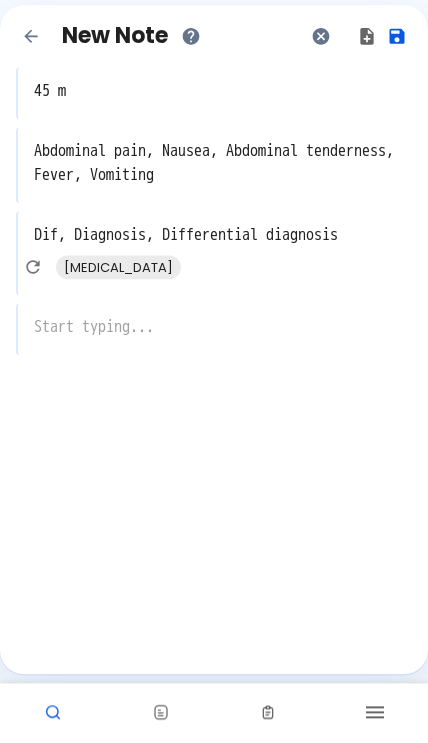 scroll, scrollTop: 59, scrollLeft: 0, axis: vertical 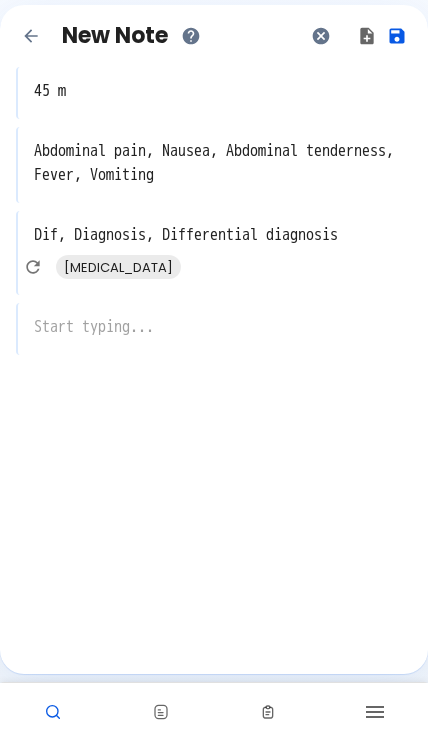 click 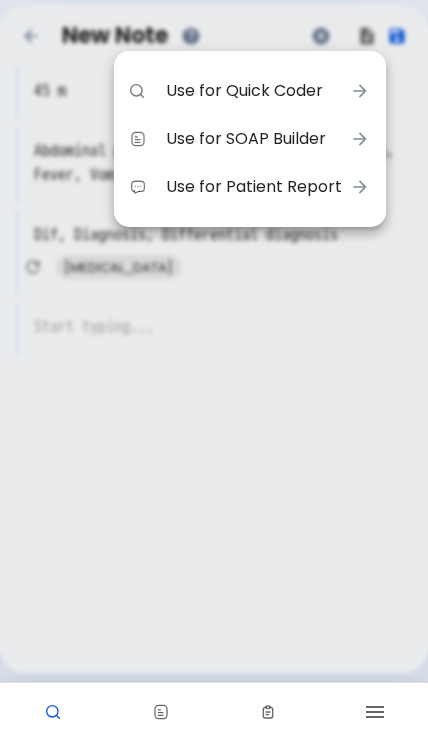 click at bounding box center [214, 371] 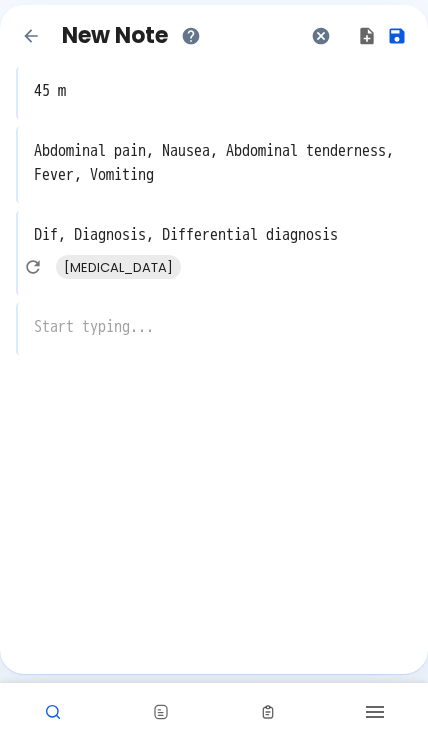 click at bounding box center [216, 415] 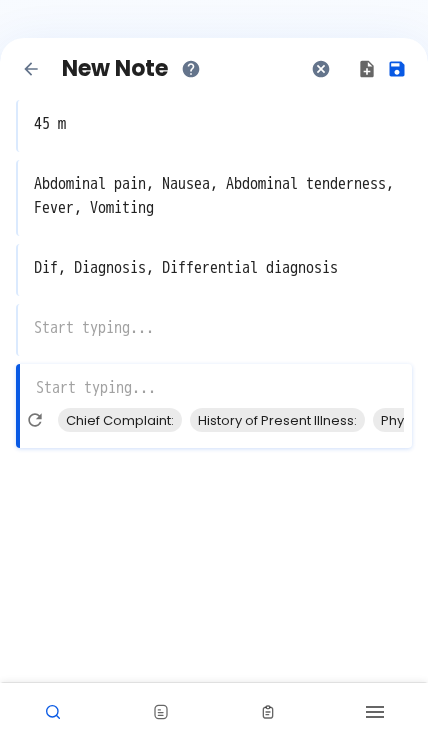 scroll, scrollTop: 0, scrollLeft: 0, axis: both 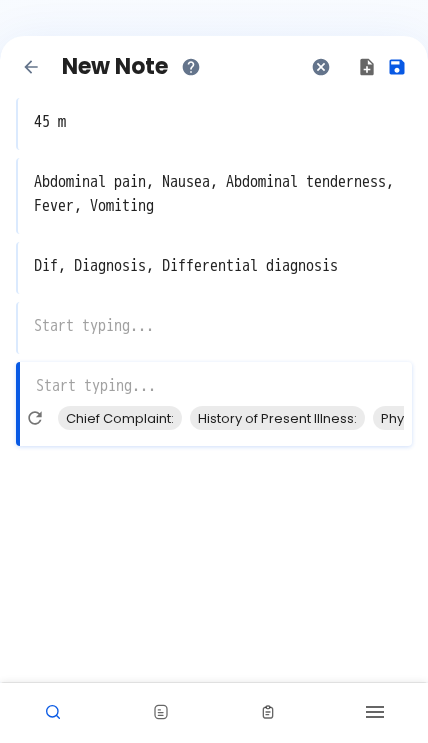 click on "Abdominal pain, Nausea, Abdominal tenderness, Fever, Vomiting" at bounding box center [215, 194] 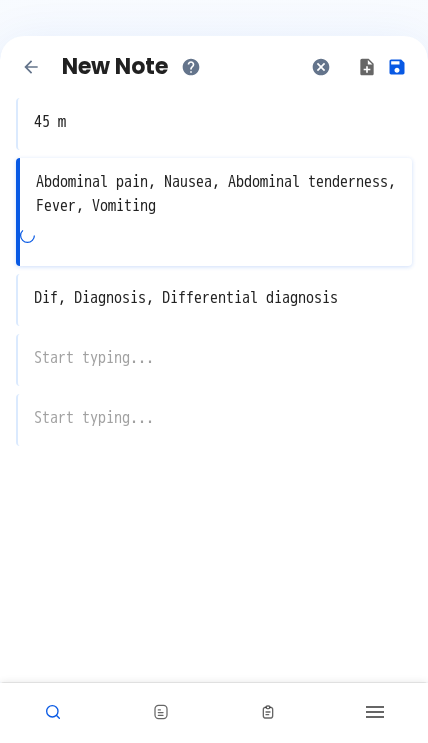 scroll, scrollTop: 3, scrollLeft: 0, axis: vertical 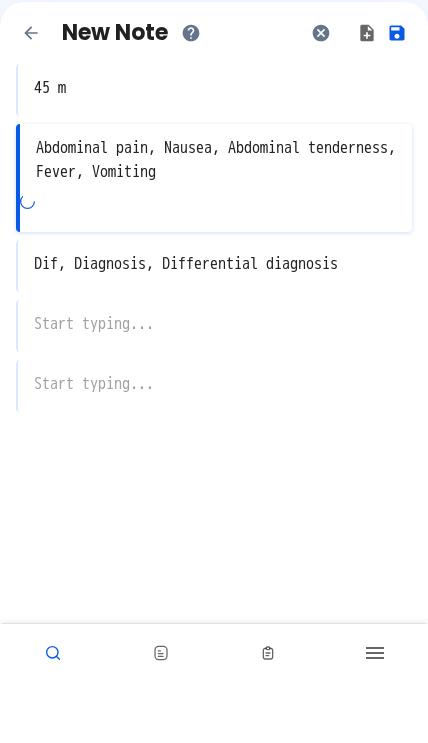 click on "x" at bounding box center [214, 385] 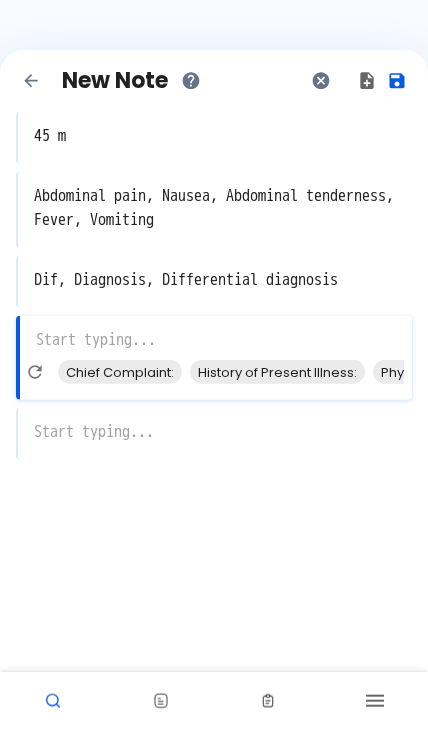 click on "Dif, Diagnosis, Differential diagnosis" at bounding box center (215, 291) 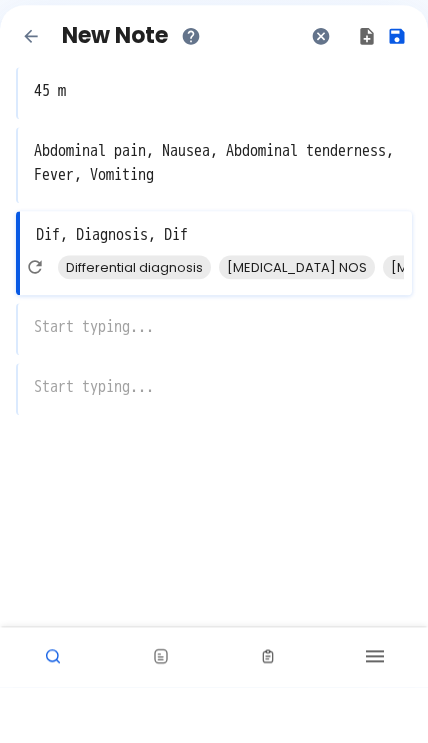 scroll, scrollTop: 0, scrollLeft: 0, axis: both 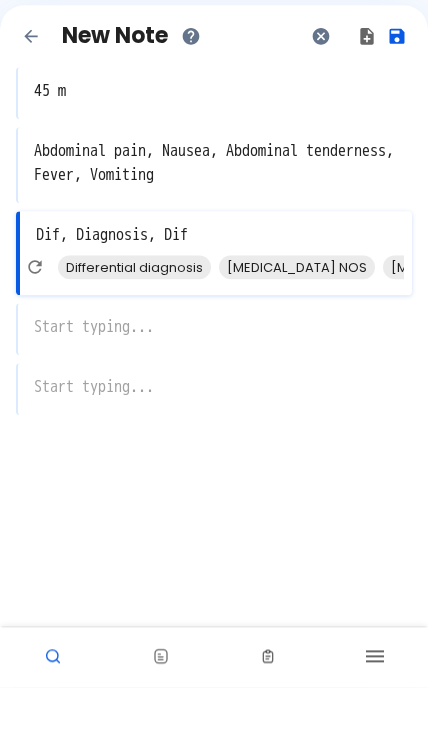 type on "Dif, Diagnosis, Dif" 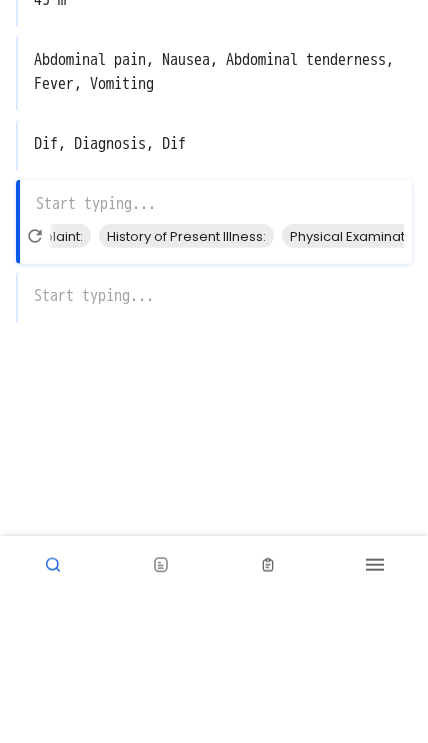 scroll, scrollTop: 0, scrollLeft: 93, axis: horizontal 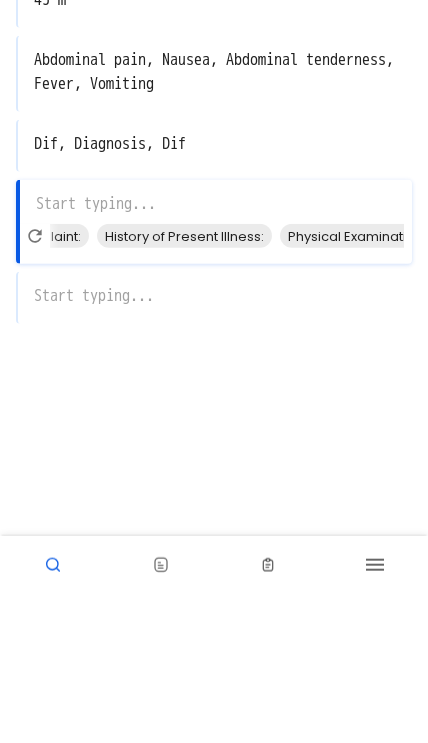 click on "History of Present Illness:" at bounding box center (184, 383) 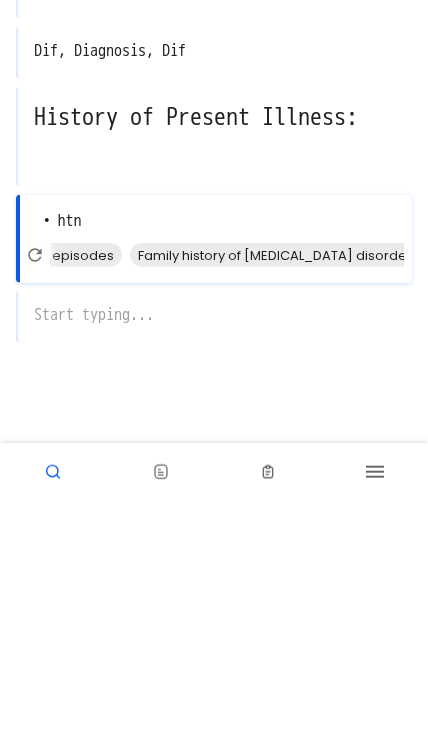 scroll, scrollTop: 0, scrollLeft: 359, axis: horizontal 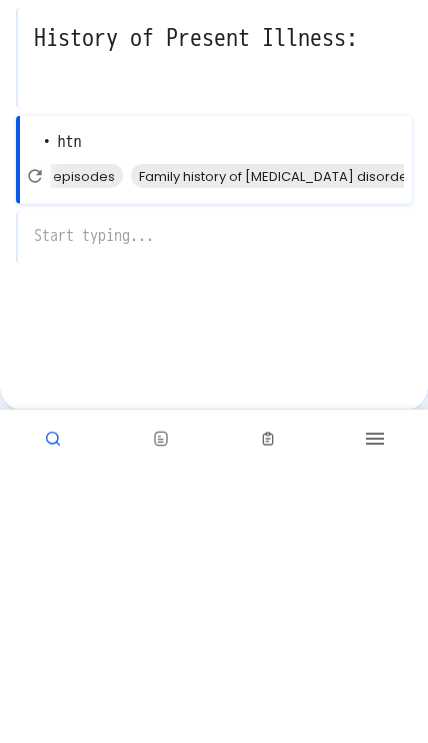 type on "• htn" 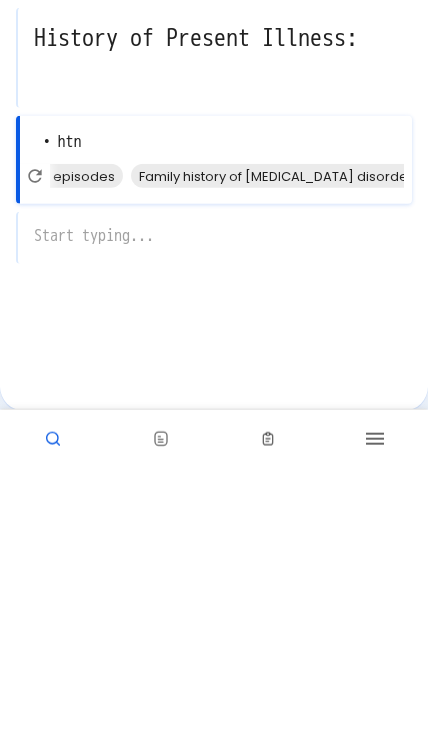 click on "x" at bounding box center (214, 511) 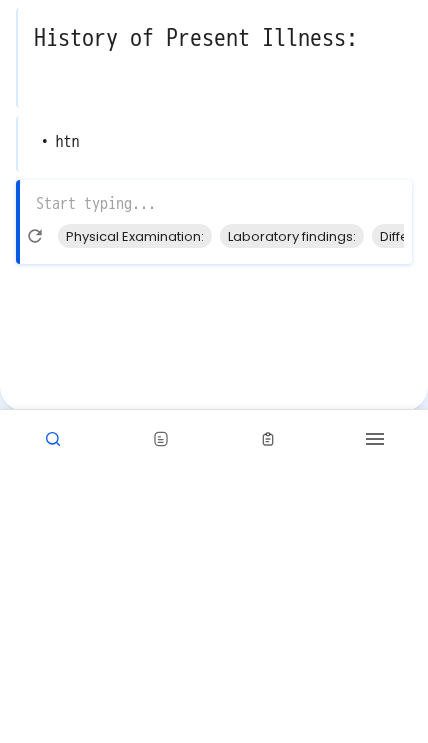 click at bounding box center [374, 713] 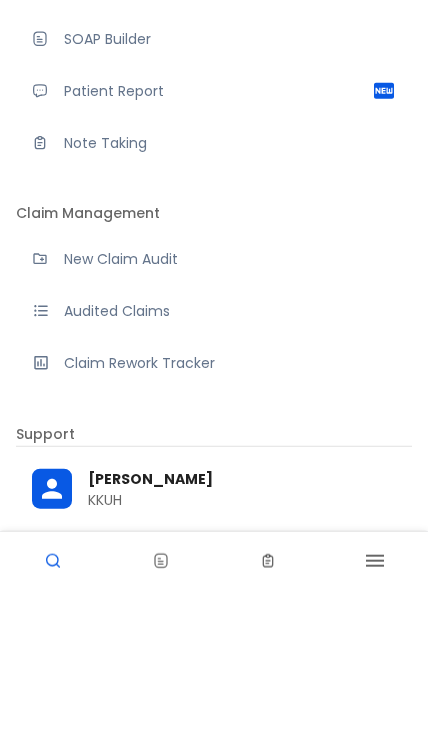 scroll, scrollTop: 88, scrollLeft: 0, axis: vertical 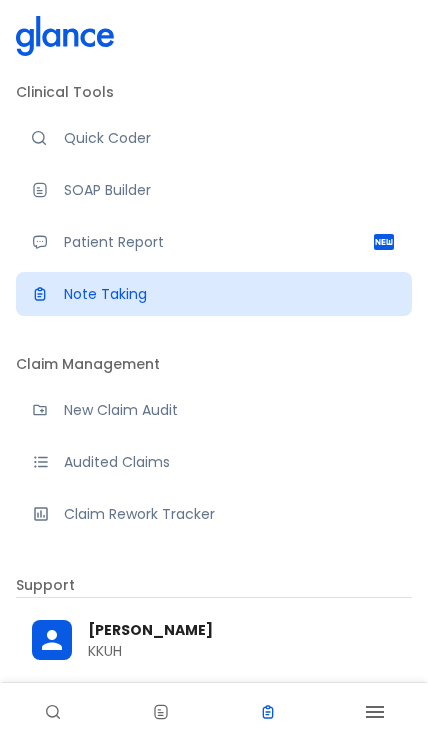 click on "Note Taking" at bounding box center [230, 294] 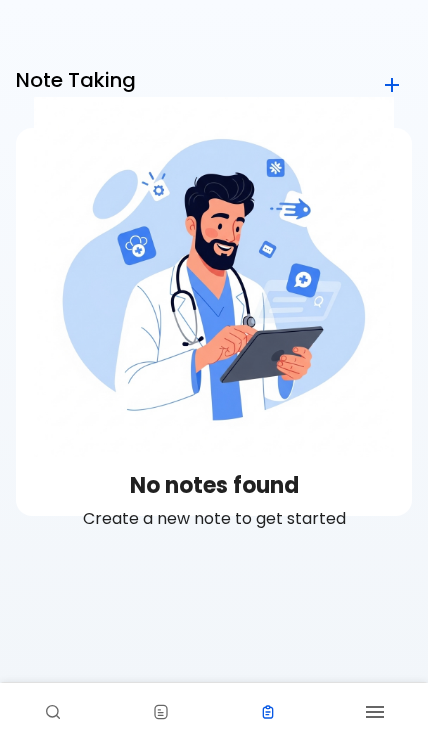 click 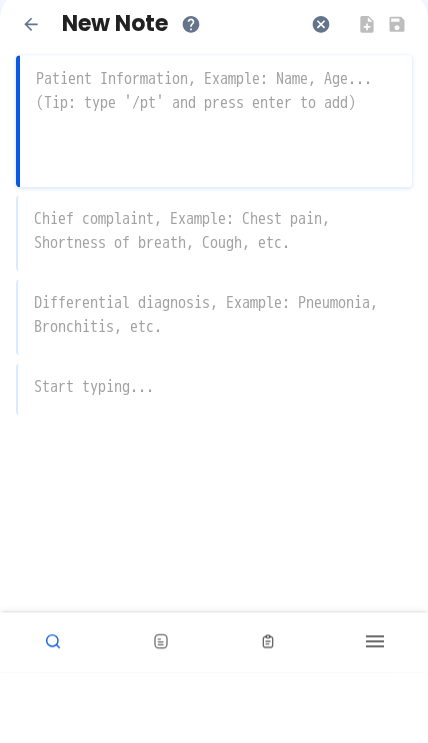 click at bounding box center (216, 174) 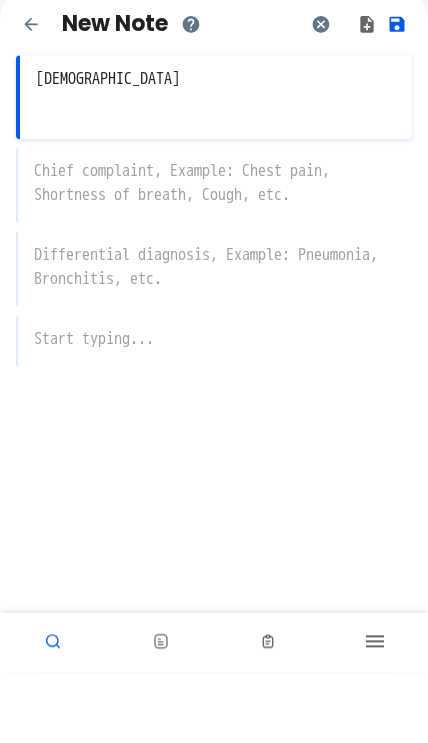 type on "50 years old" 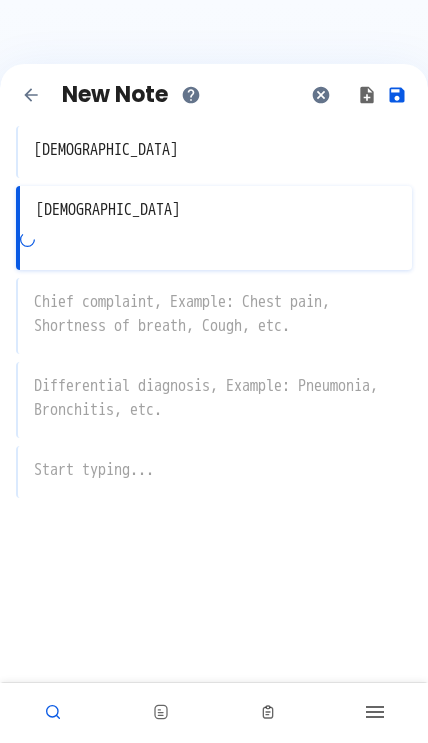 type on "male" 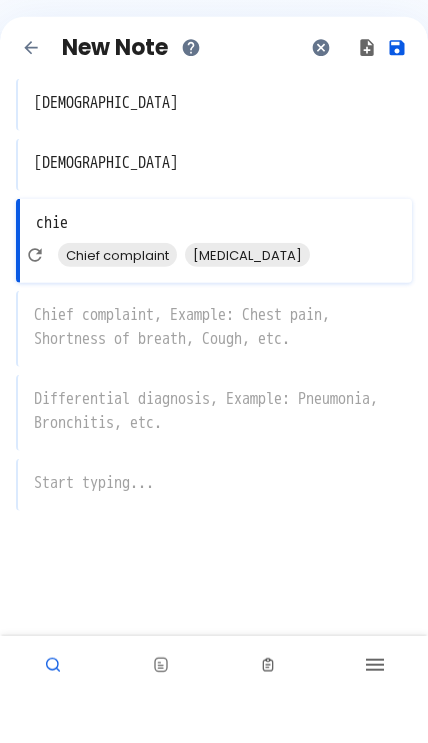 click on "Chief complaint" at bounding box center [117, 302] 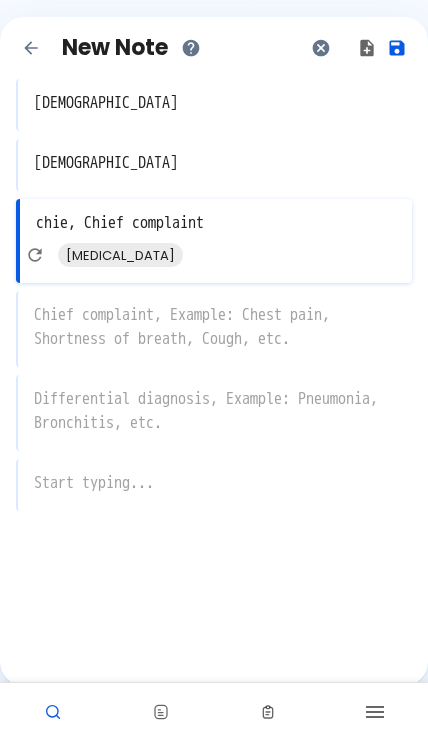 scroll, scrollTop: 80, scrollLeft: 0, axis: vertical 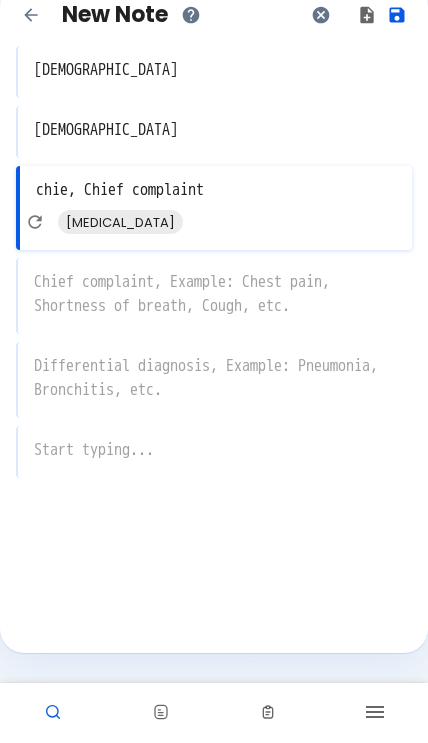 click on "Chills" at bounding box center (120, 222) 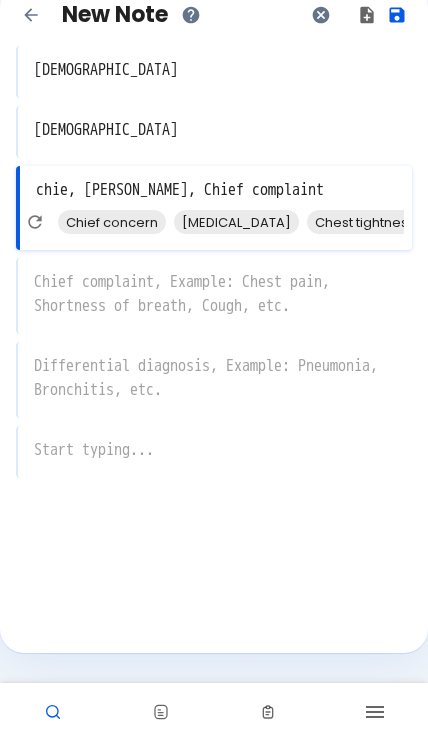 click on "Chest pain" at bounding box center (236, 222) 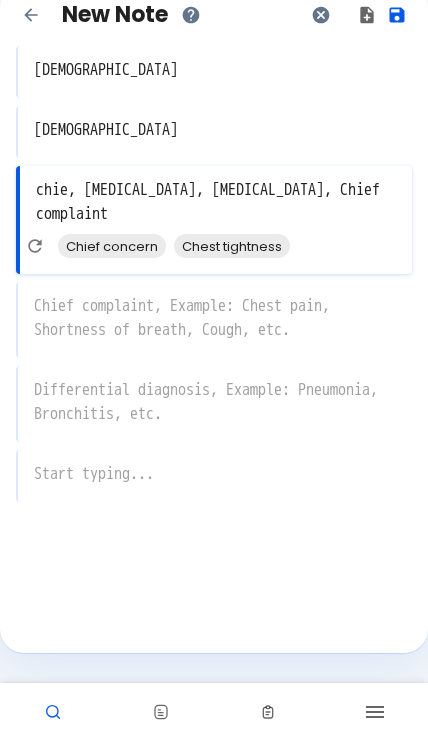 click on "Chest tightness" at bounding box center (232, 246) 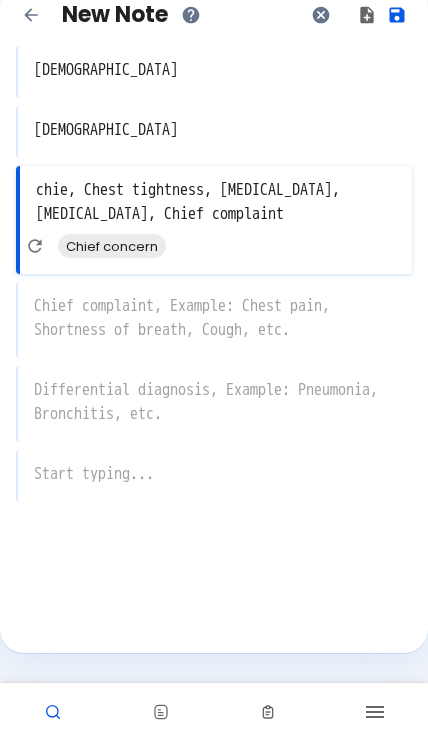 click on "x" at bounding box center (214, 320) 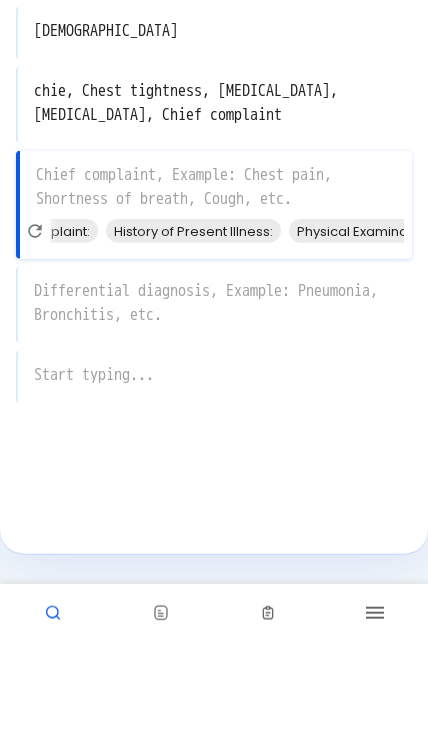 scroll, scrollTop: 0, scrollLeft: 85, axis: horizontal 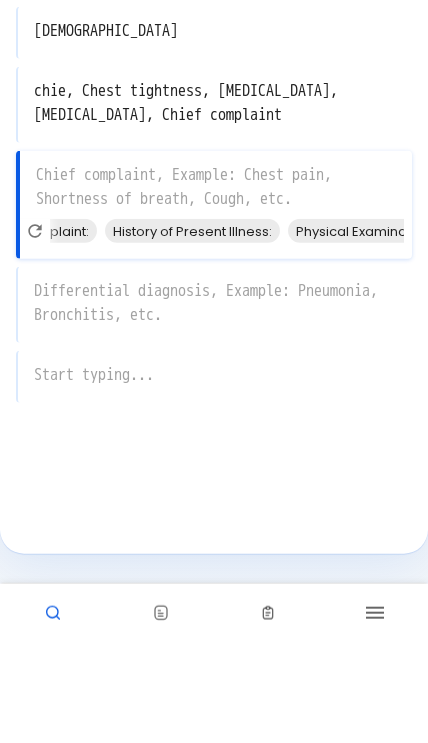 click on "History of Present Illness:" at bounding box center (192, 330) 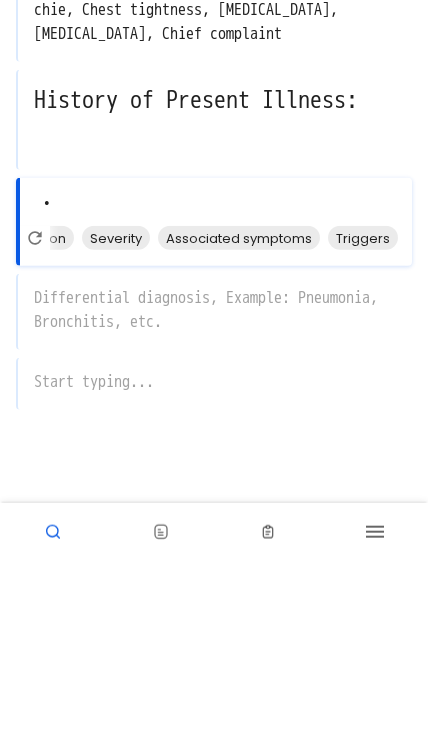 scroll, scrollTop: 0, scrollLeft: 116, axis: horizontal 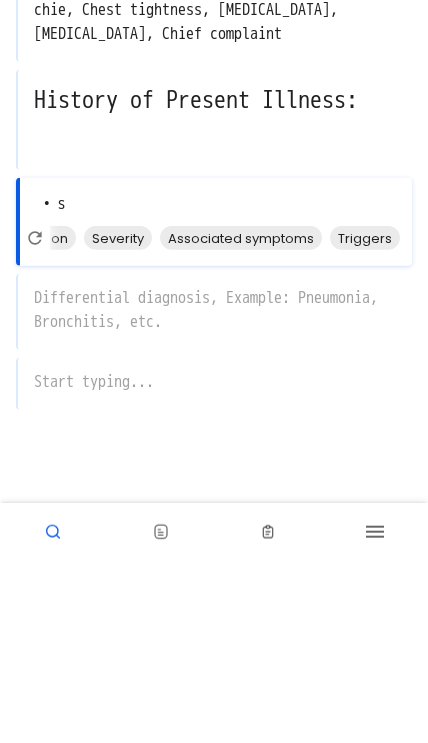 type on "•" 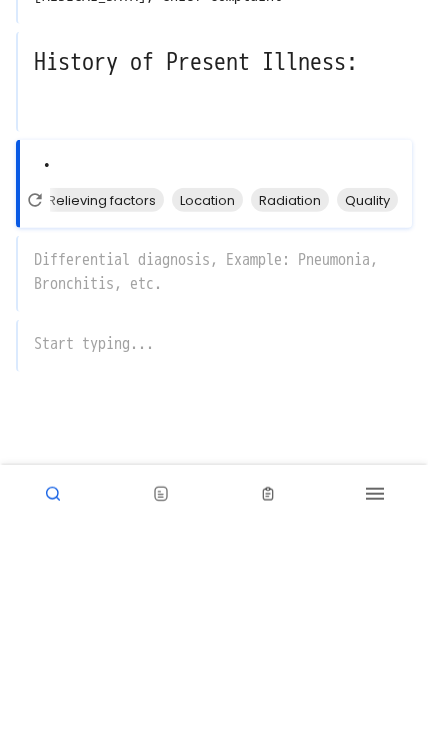 scroll, scrollTop: 0, scrollLeft: 120, axis: horizontal 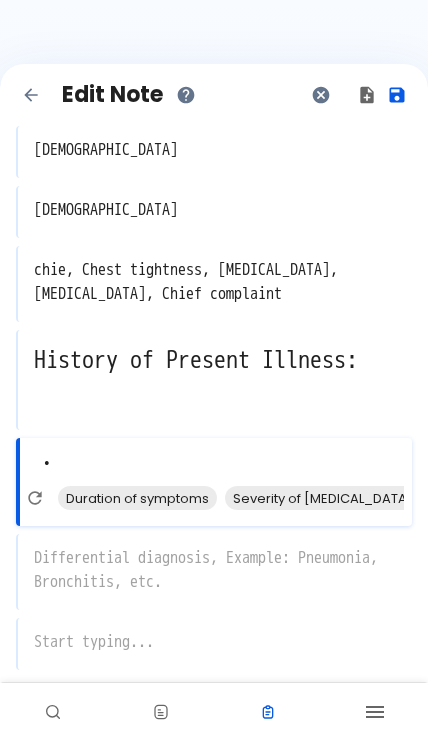 click on "chie, Chest tightness, Chest pain, Chills, Chief complaint" at bounding box center [215, 282] 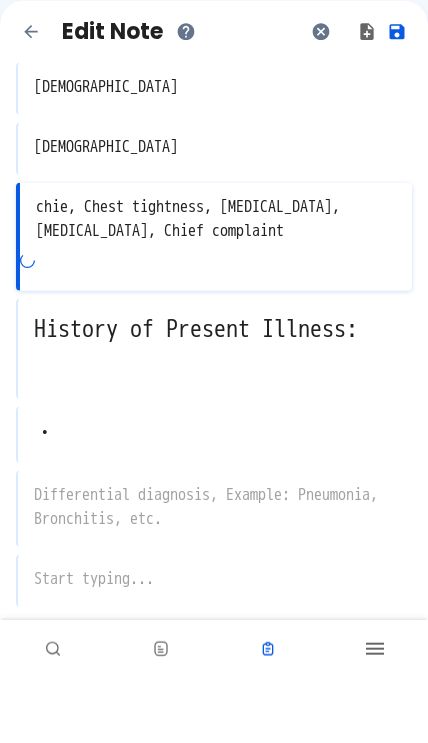 click on "50 years old" at bounding box center (215, 150) 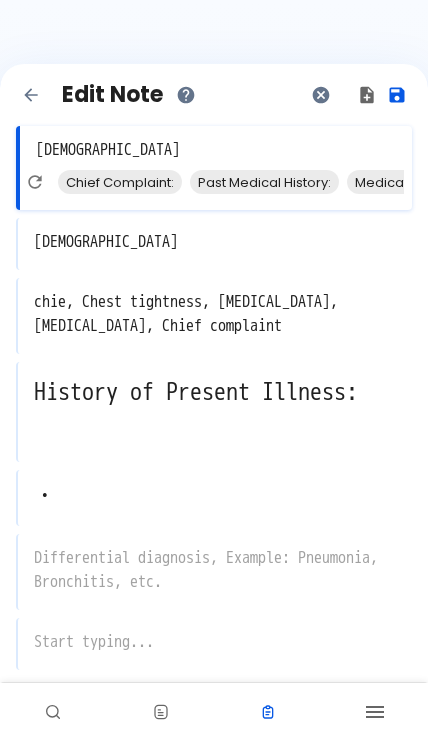 click 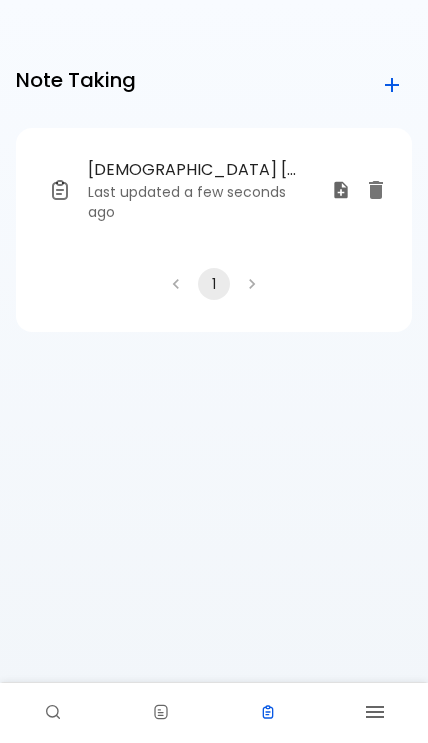 click 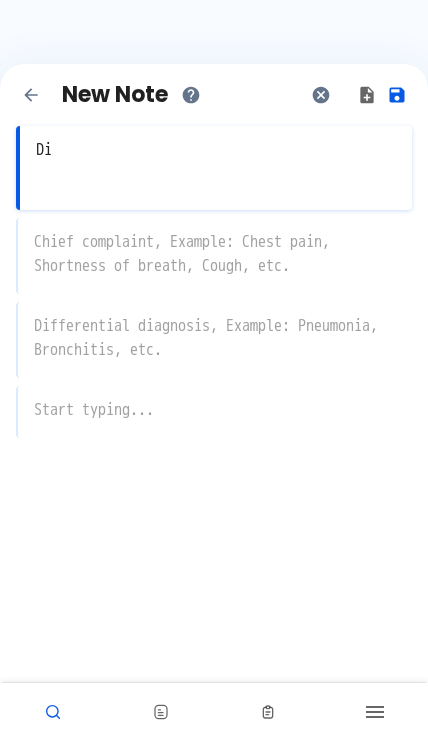 type on "D" 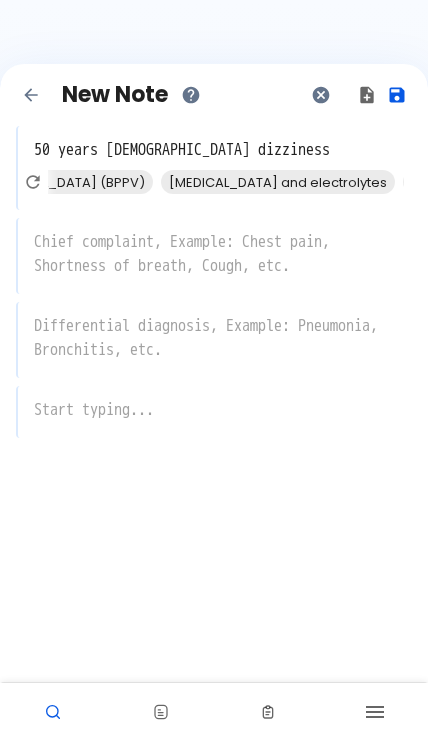 scroll, scrollTop: 0, scrollLeft: 312, axis: horizontal 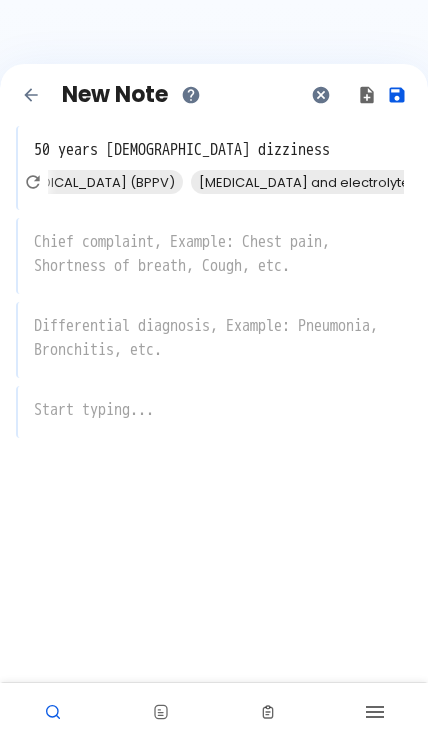 click on "50 years female dizziness" at bounding box center (215, 150) 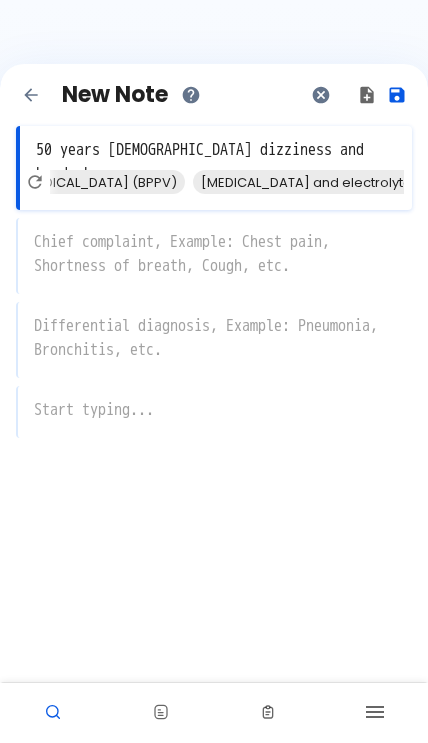 type on "50 years female dizziness and headache" 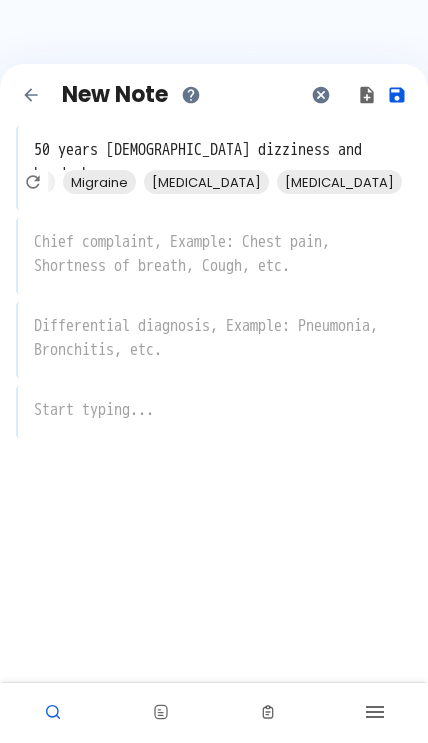 scroll, scrollTop: 0, scrollLeft: 125, axis: horizontal 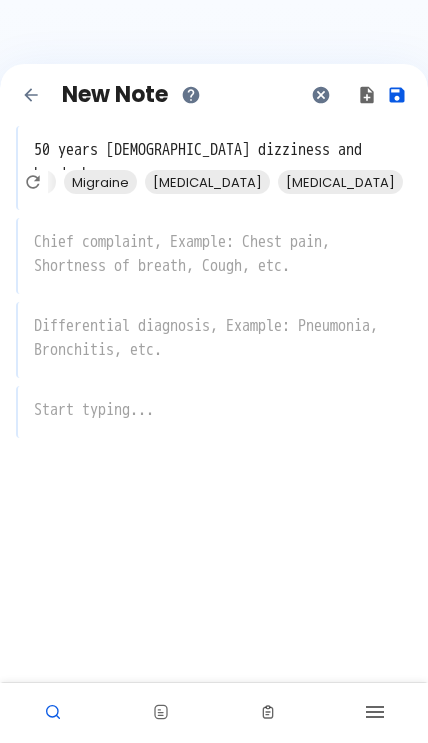 click at bounding box center (215, 338) 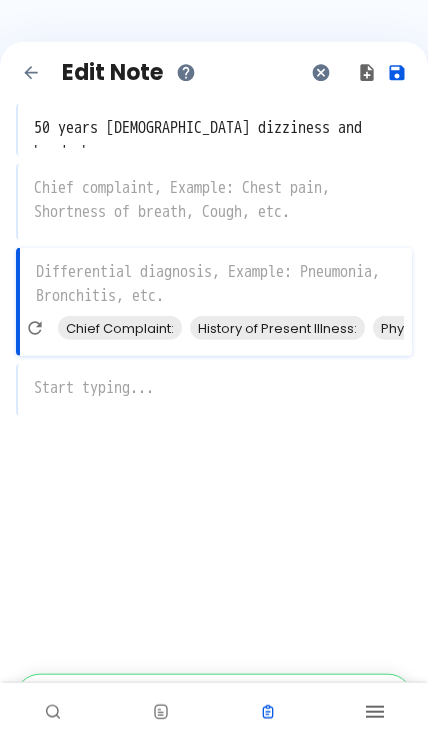 scroll, scrollTop: 0, scrollLeft: 0, axis: both 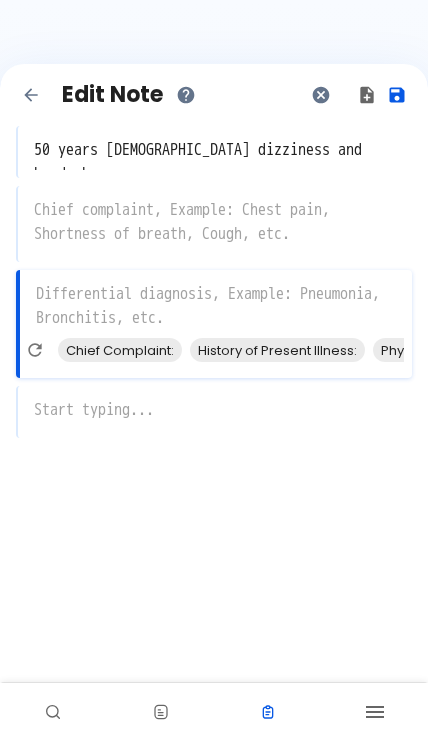 click on "50 years female dizziness and headache" at bounding box center (215, 150) 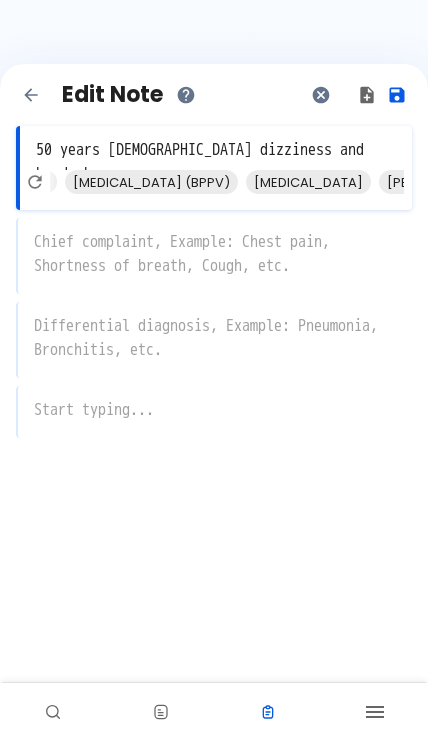 scroll, scrollTop: 0, scrollLeft: 403, axis: horizontal 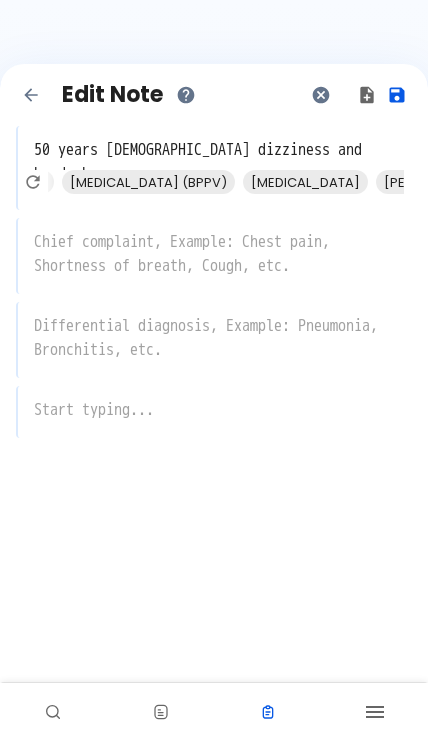 click 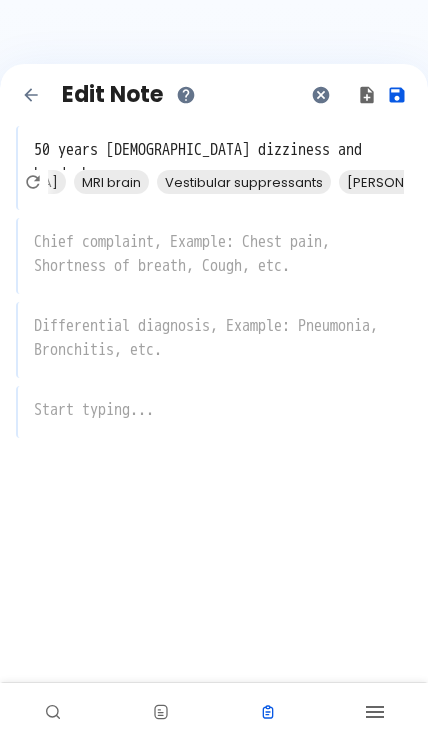 scroll, scrollTop: 0, scrollLeft: 425, axis: horizontal 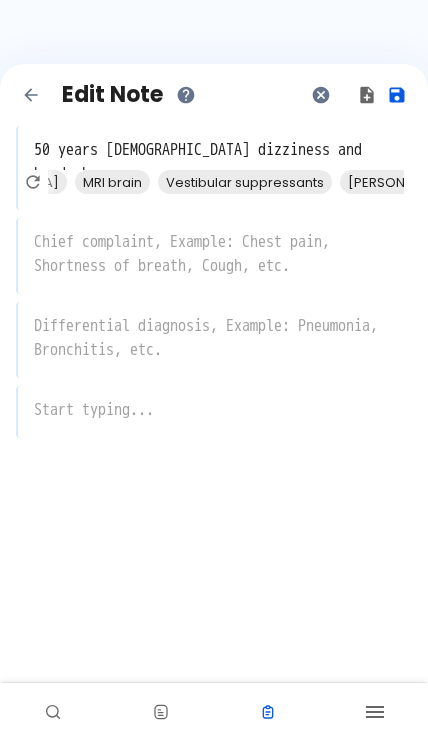 click on "Epley maneuver" at bounding box center [456, 182] 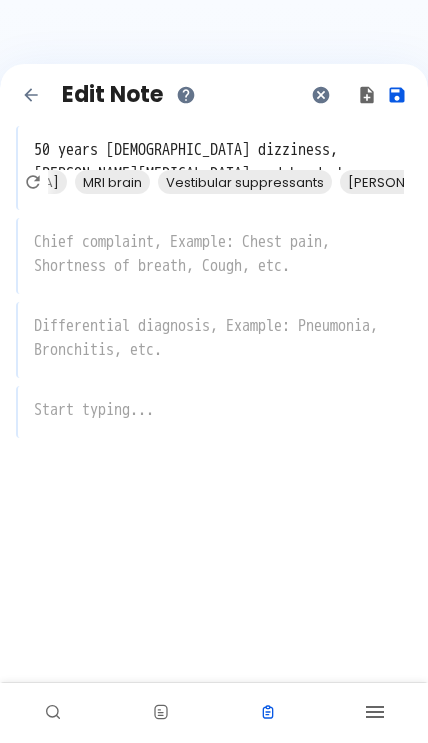 scroll, scrollTop: 0, scrollLeft: 296, axis: horizontal 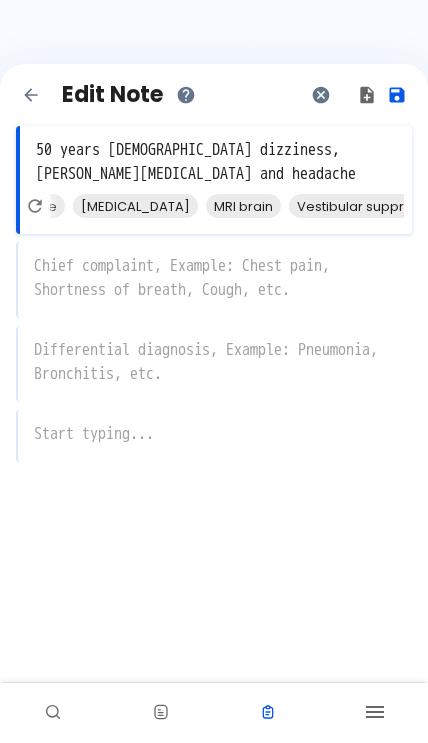 click 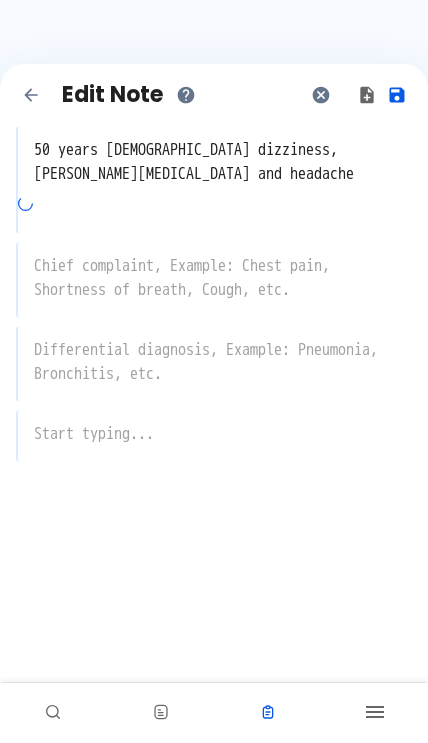 scroll, scrollTop: 0, scrollLeft: 0, axis: both 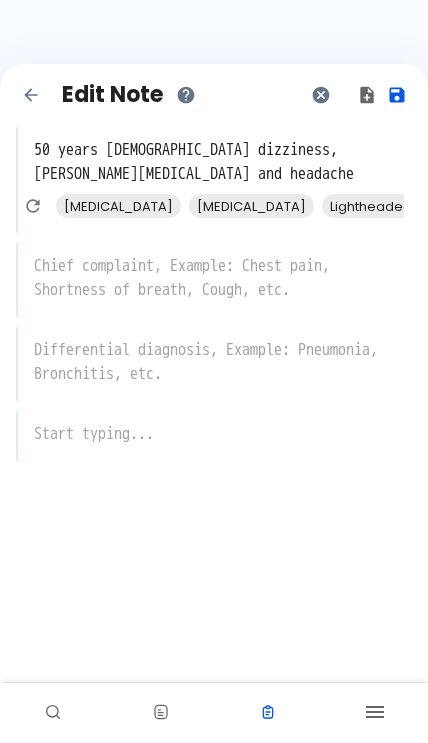 click on "Ataxia" at bounding box center [118, 206] 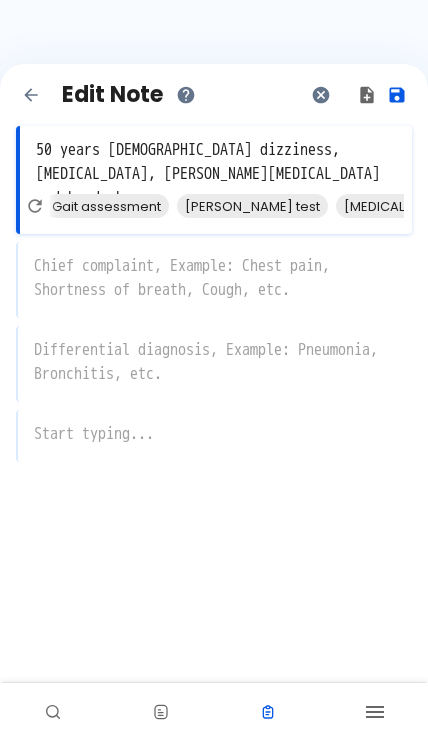 scroll, scrollTop: 0, scrollLeft: 558, axis: horizontal 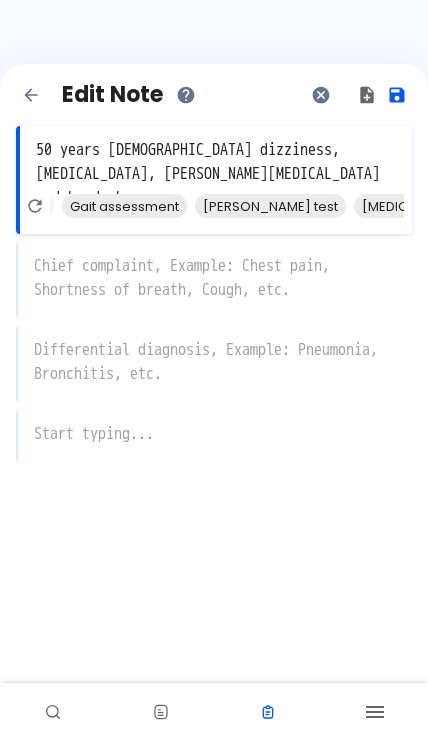 click on "Romberg test" at bounding box center (270, 206) 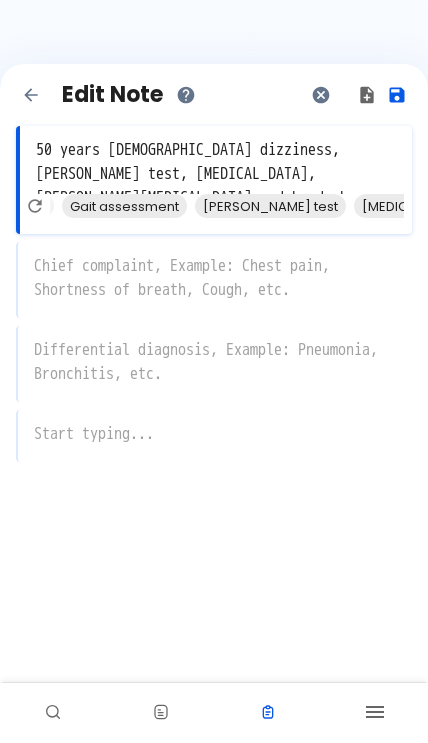 scroll, scrollTop: 0, scrollLeft: 444, axis: horizontal 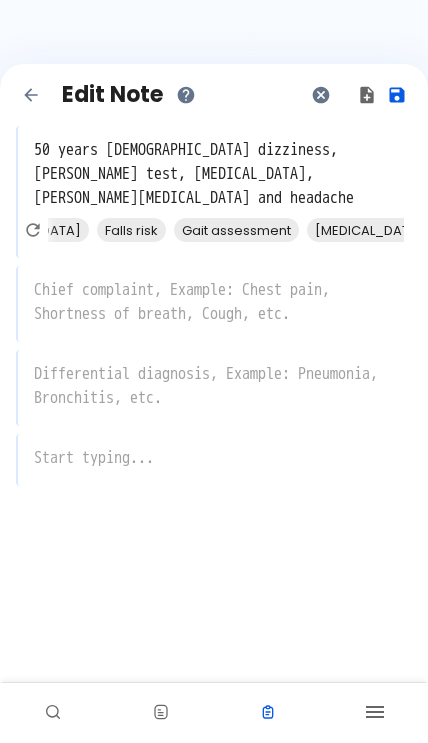 click 